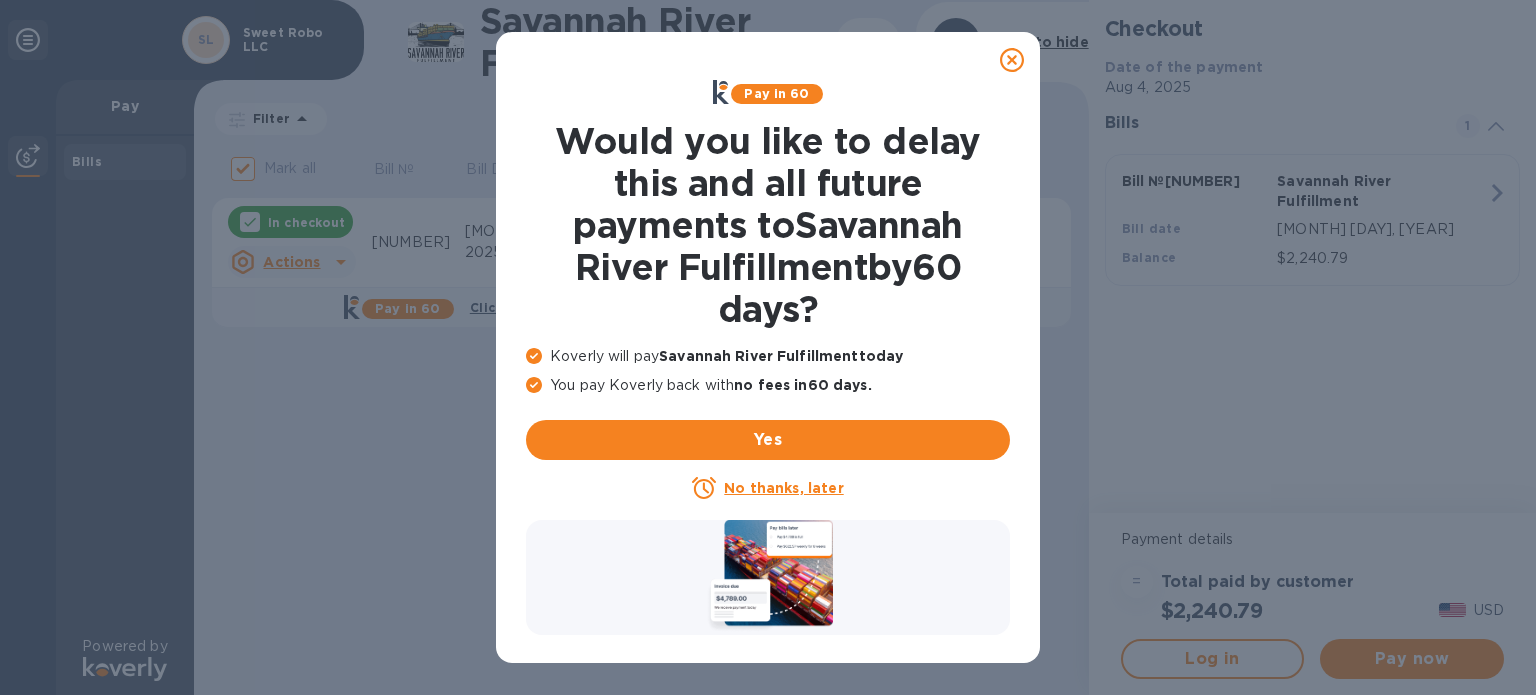 scroll, scrollTop: 0, scrollLeft: 0, axis: both 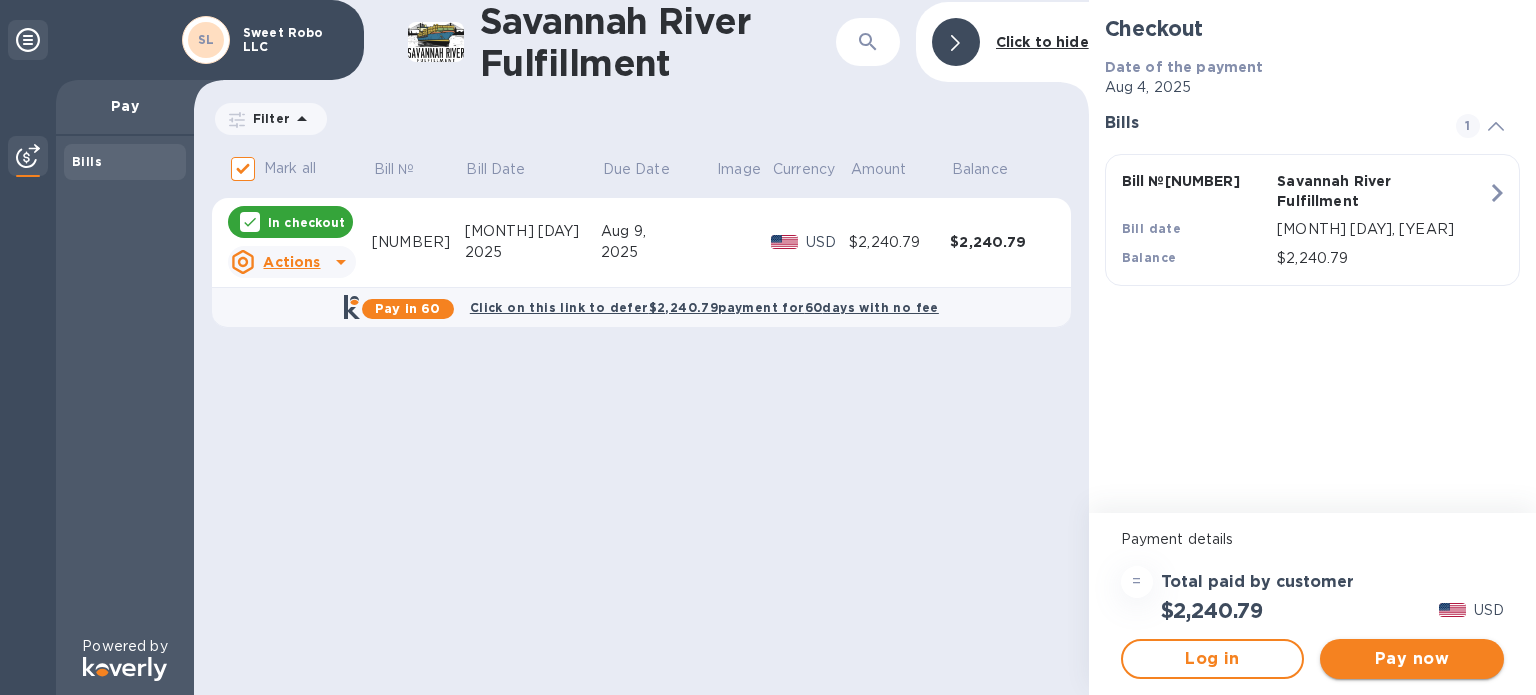 click on "Pay now" at bounding box center [1412, 659] 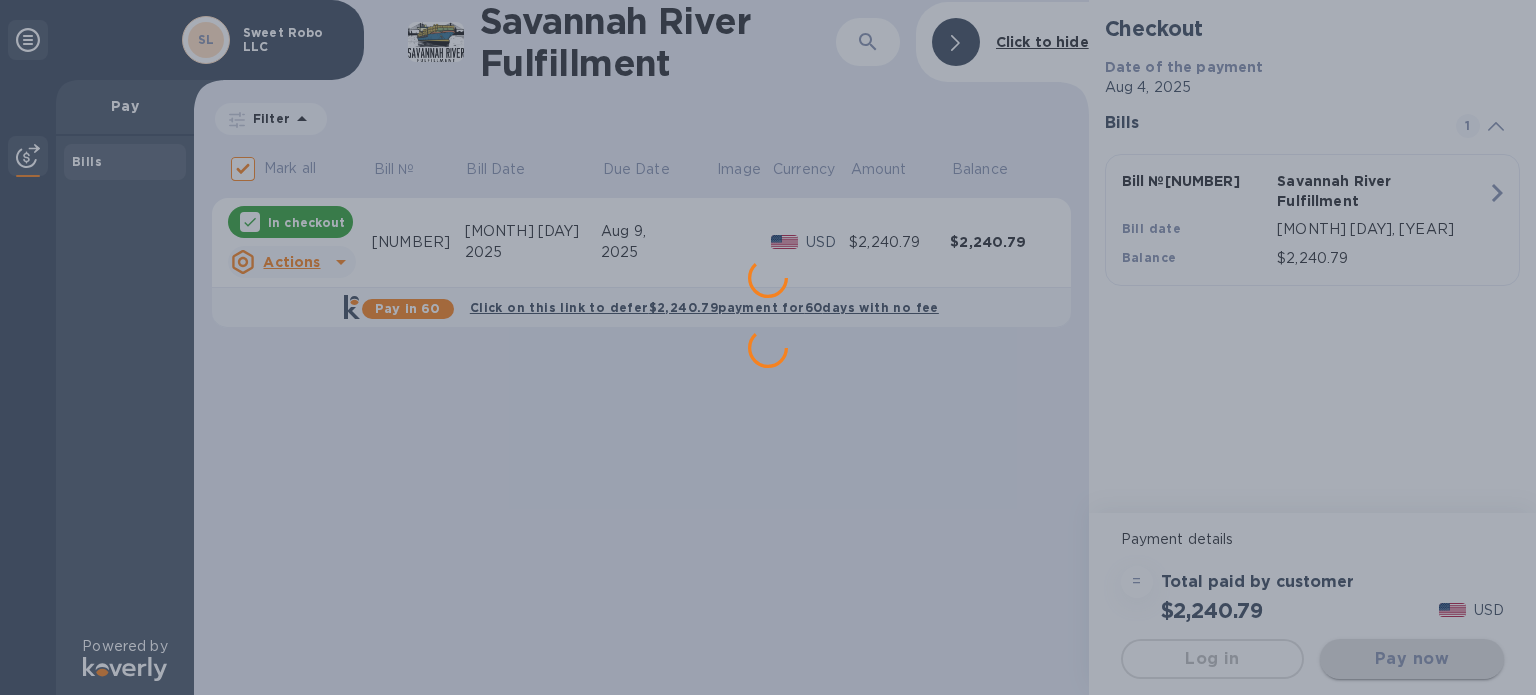 scroll, scrollTop: 0, scrollLeft: 0, axis: both 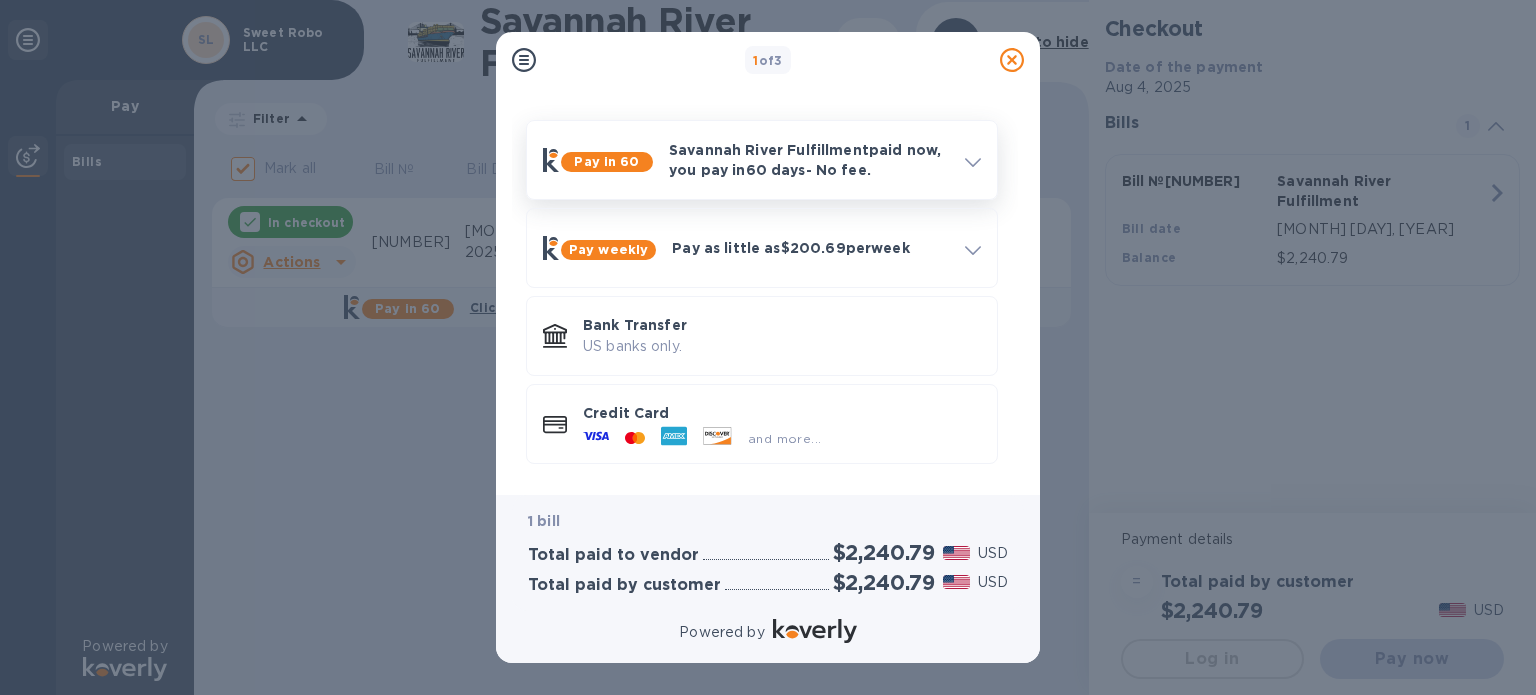 click on "[COMPANY]  paid now, you pay in  60 days  - No fee." at bounding box center (809, 160) 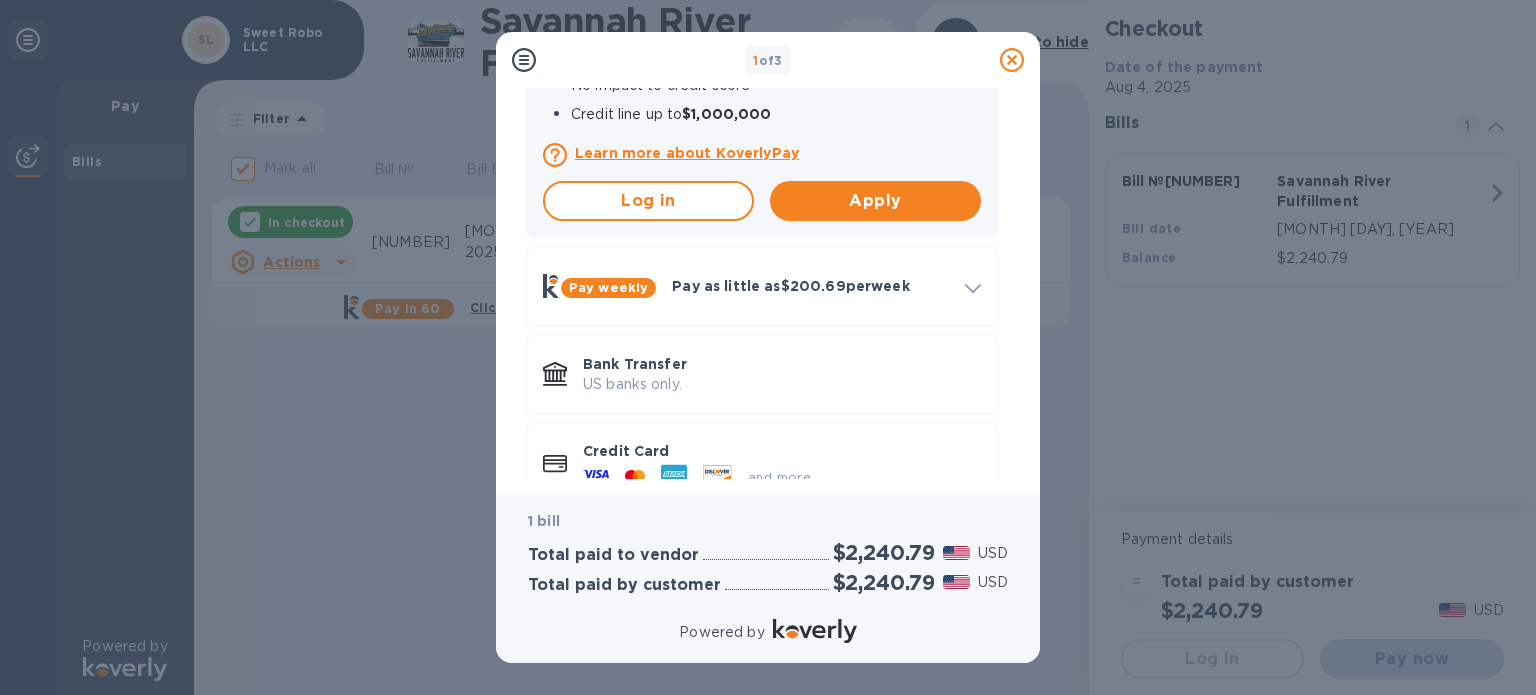 scroll, scrollTop: 503, scrollLeft: 0, axis: vertical 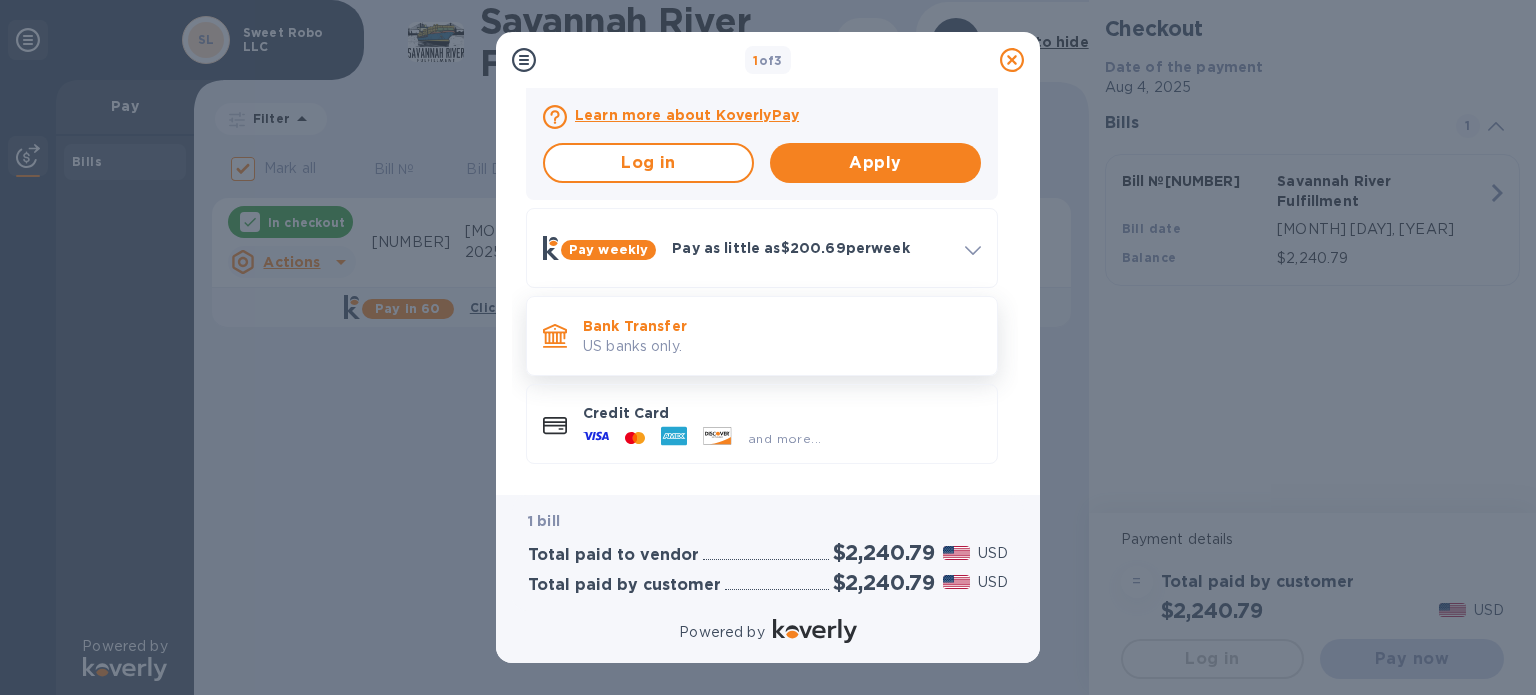 click on "Bank Transfer" at bounding box center (782, 326) 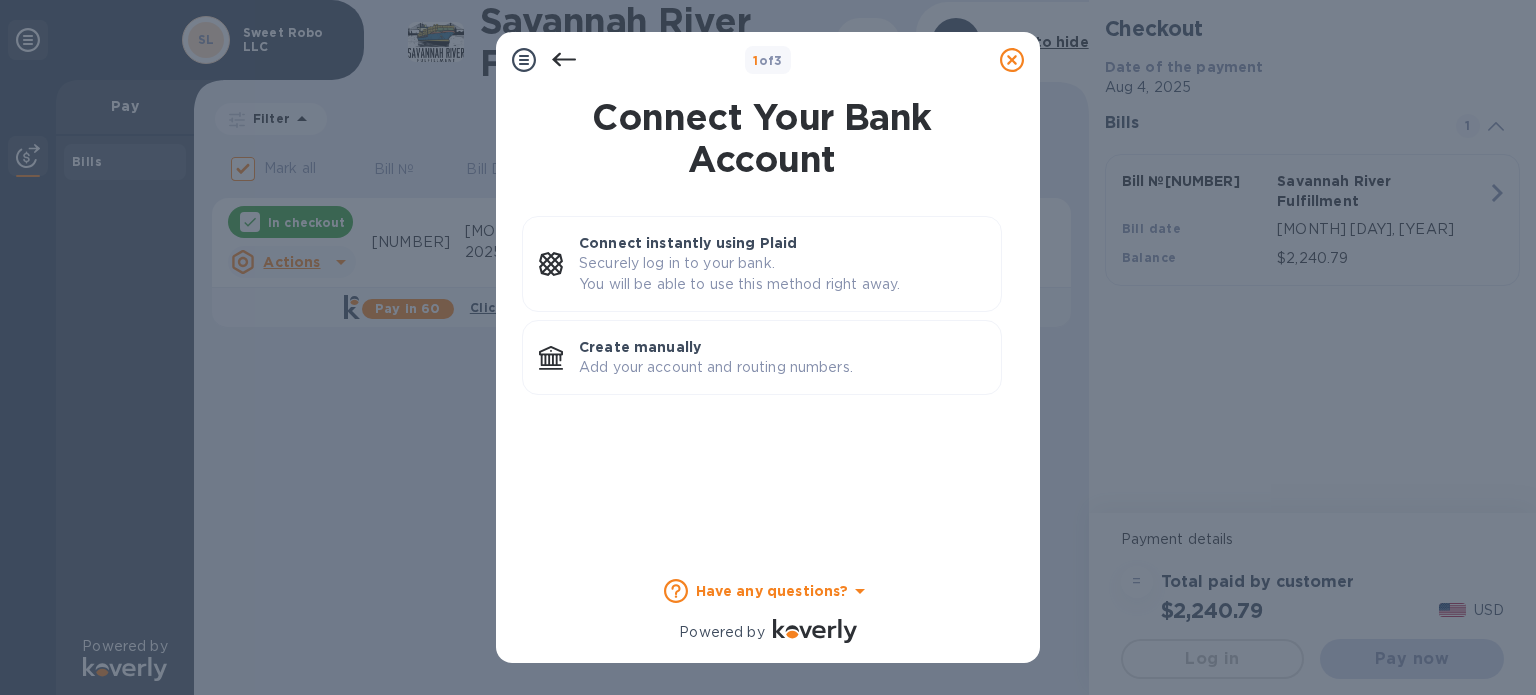 scroll, scrollTop: 0, scrollLeft: 0, axis: both 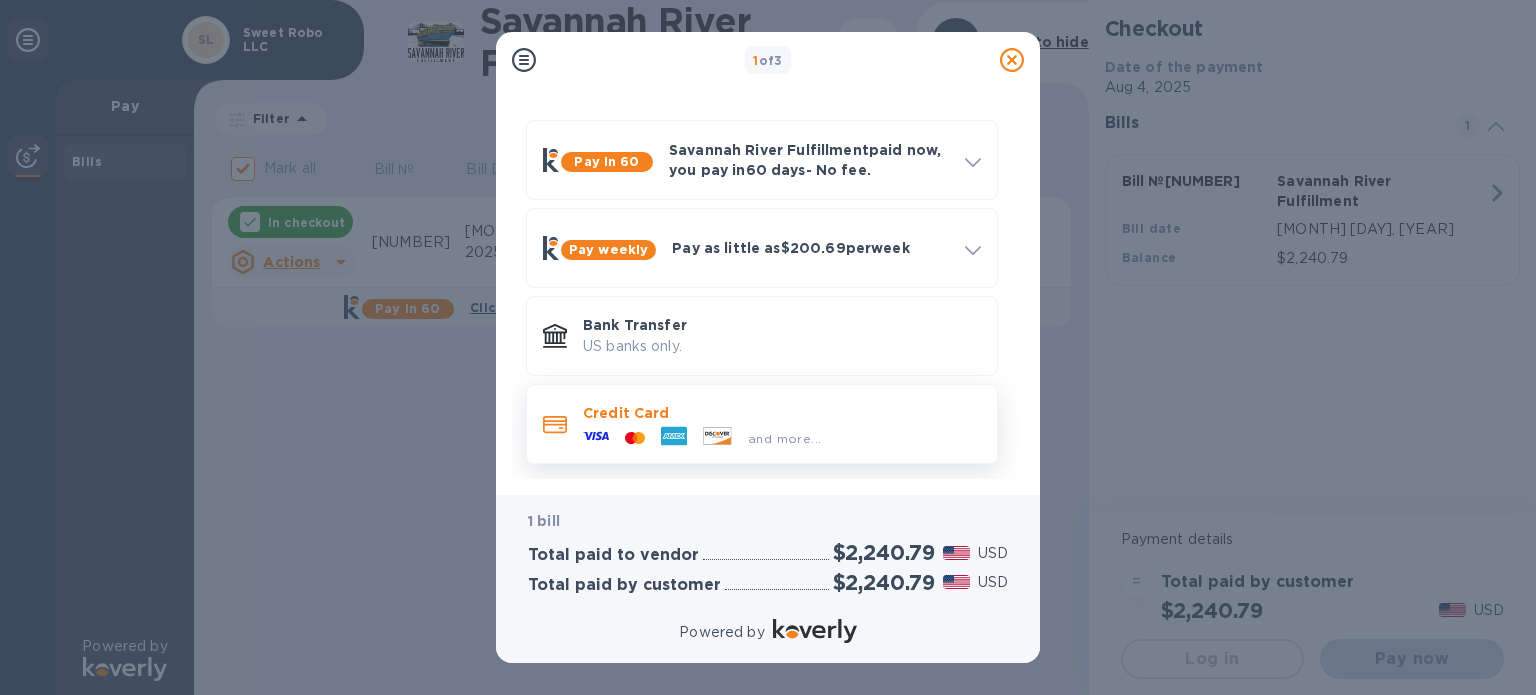click on "Credit Card" at bounding box center (782, 413) 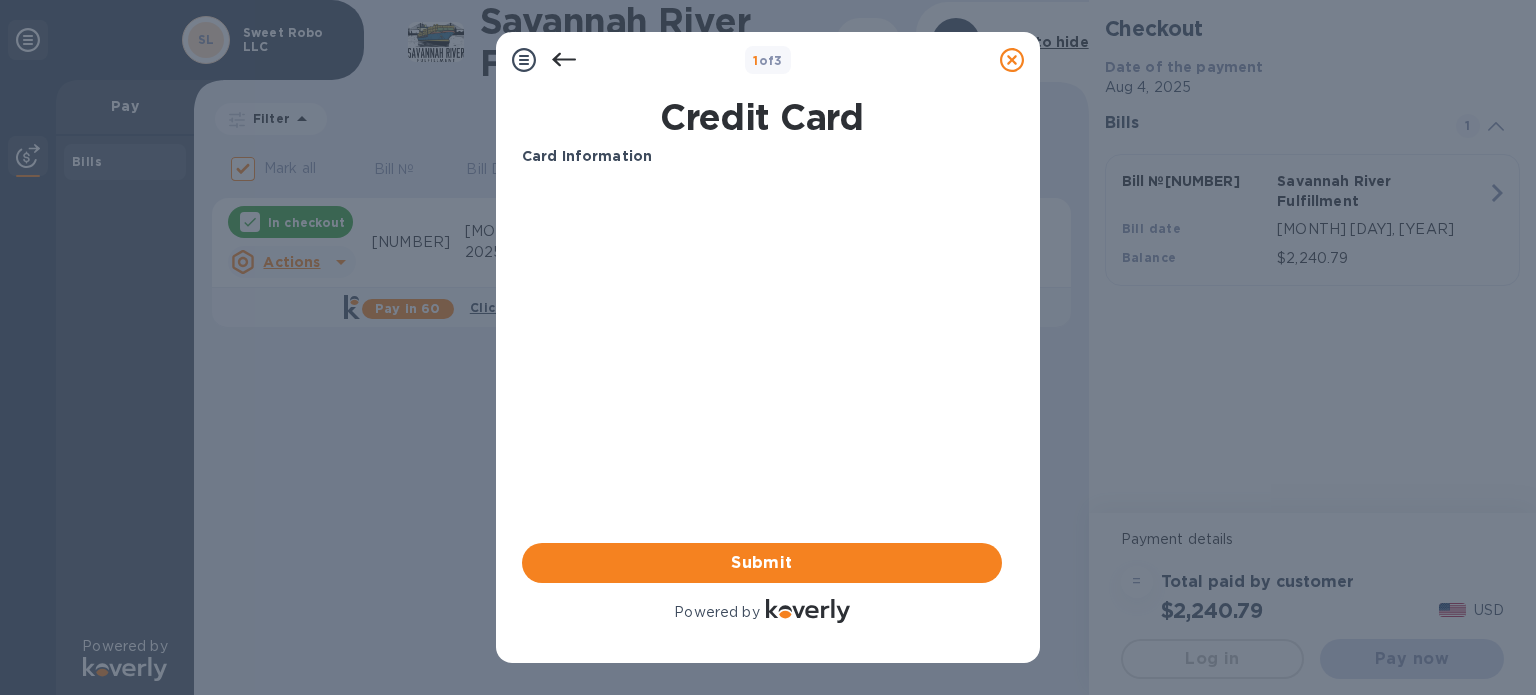scroll, scrollTop: 0, scrollLeft: 0, axis: both 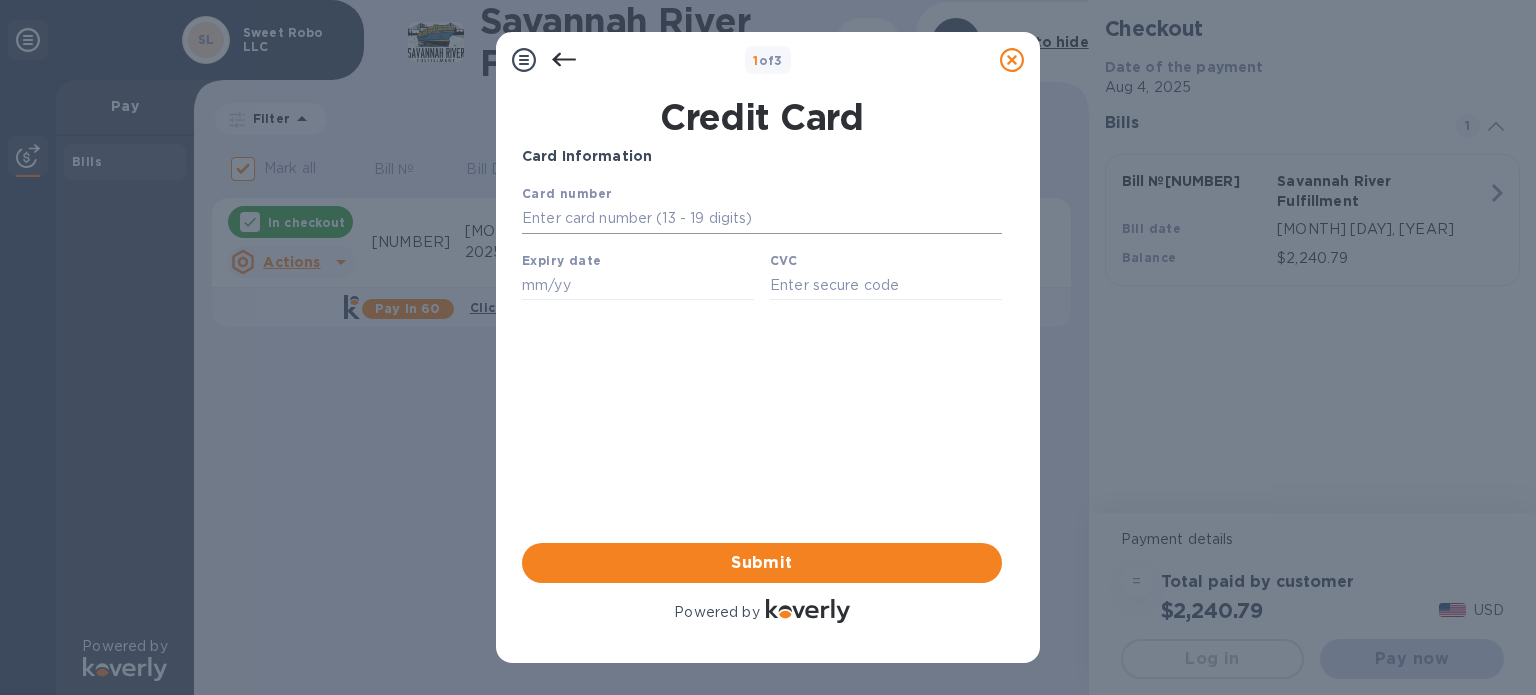 click at bounding box center [762, 219] 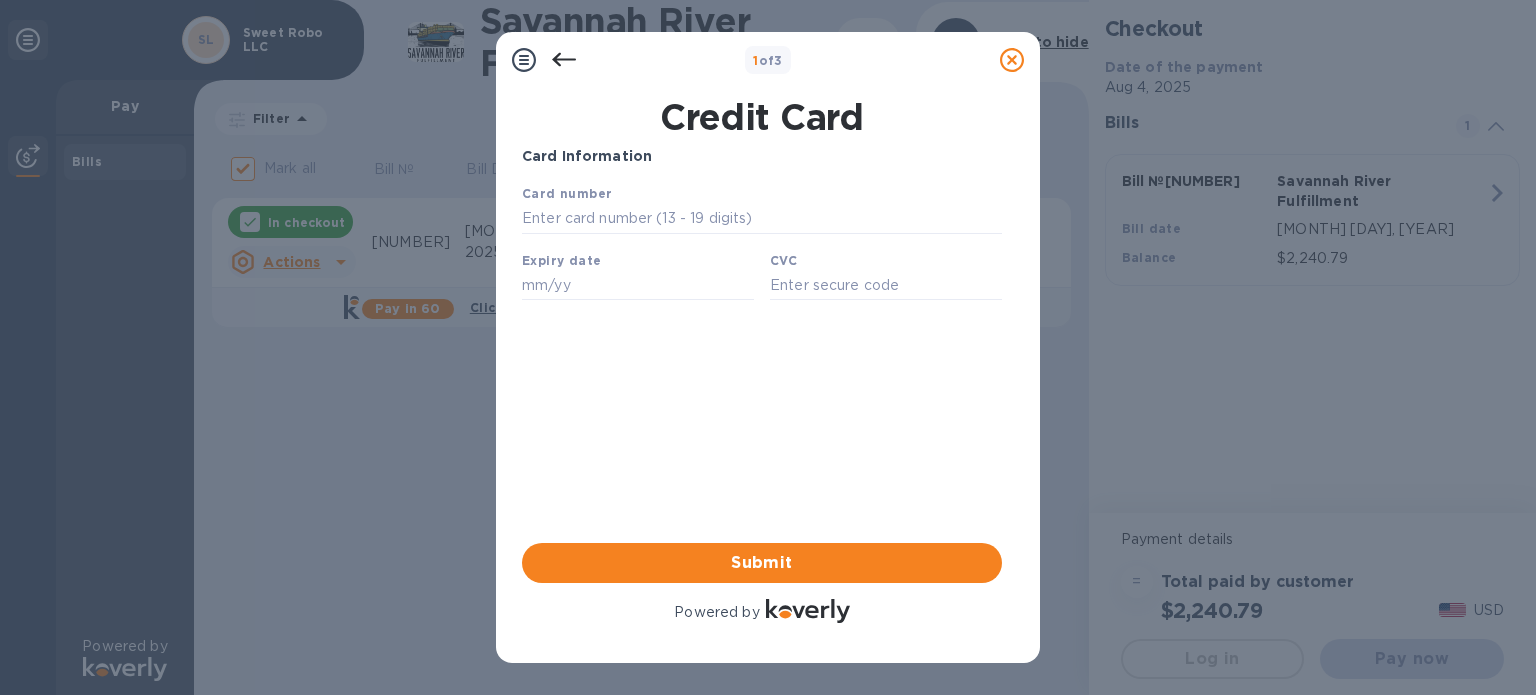 type on "[CREDITCARD]" 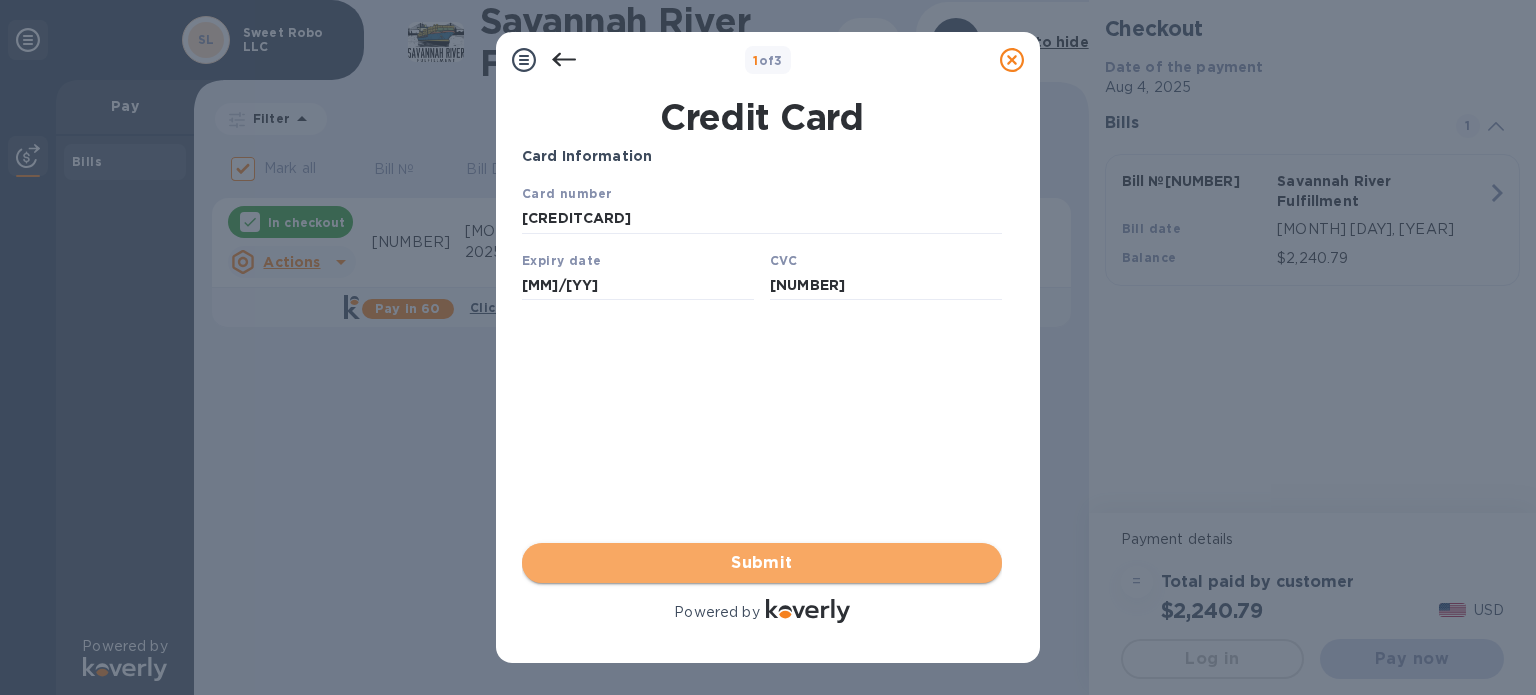 click on "Submit" at bounding box center [762, 563] 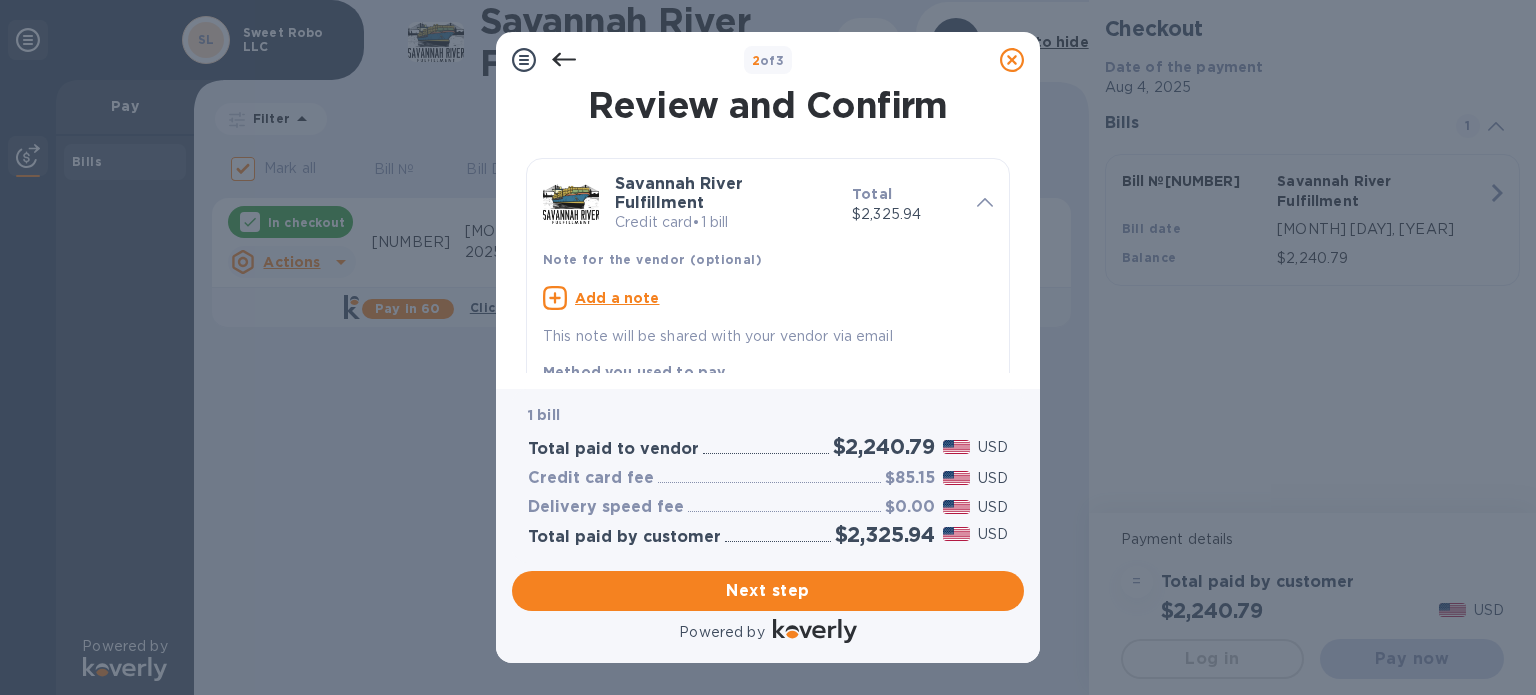 click 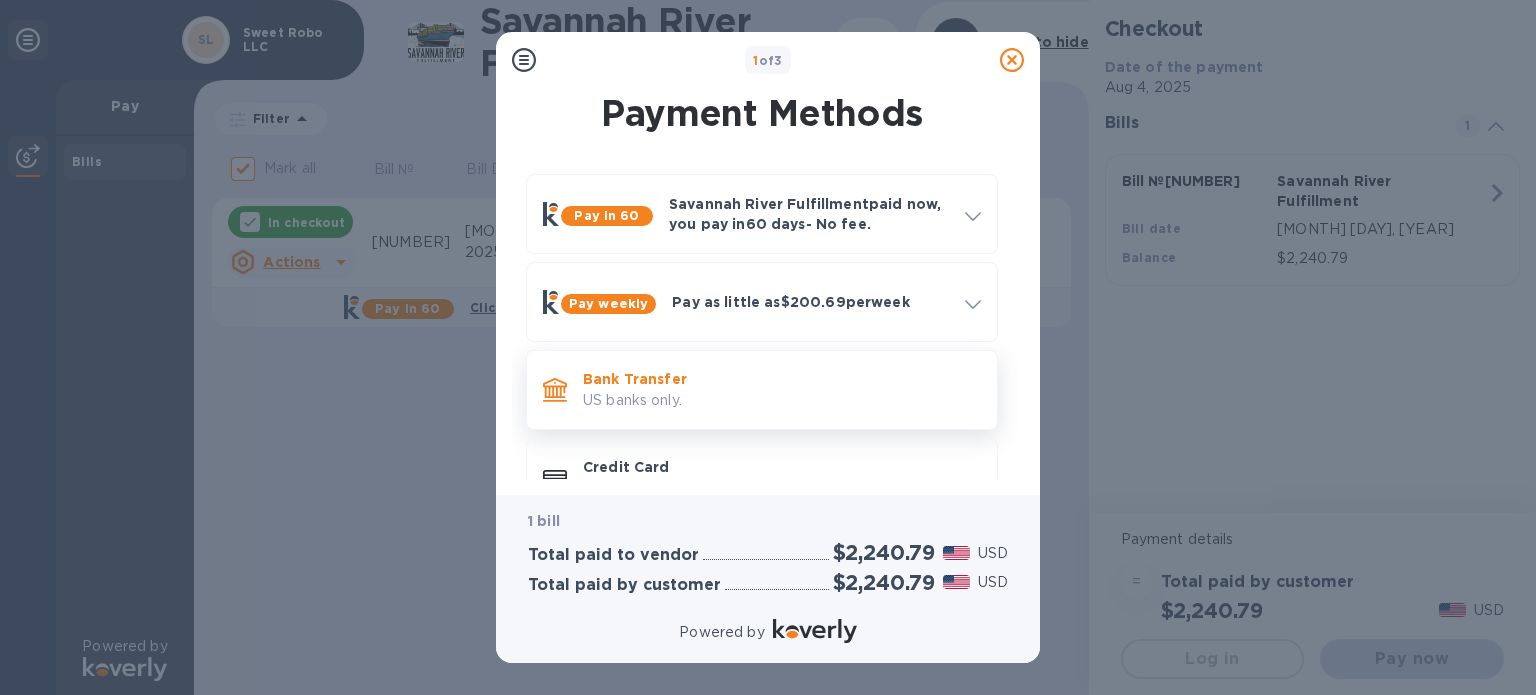 click on "US banks only." at bounding box center [782, 400] 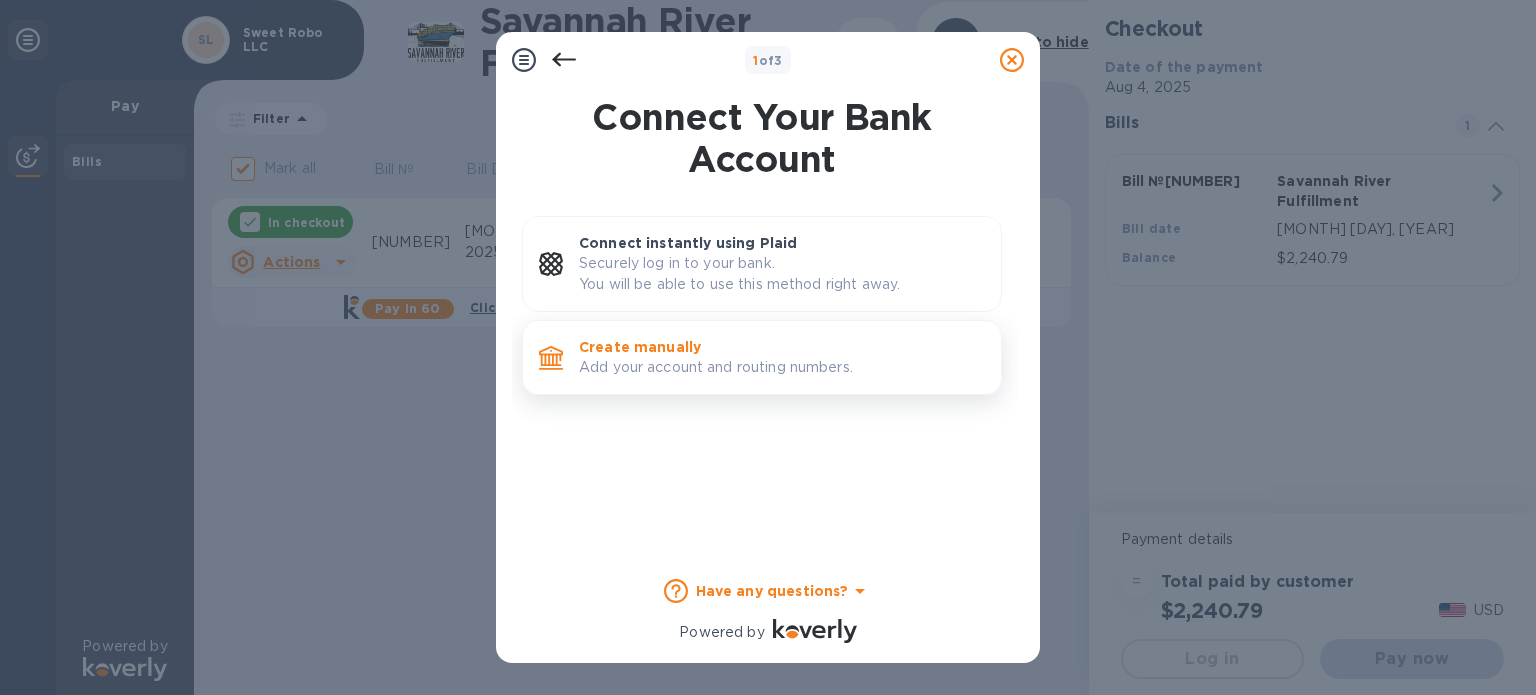 click on "Create manually" at bounding box center [782, 347] 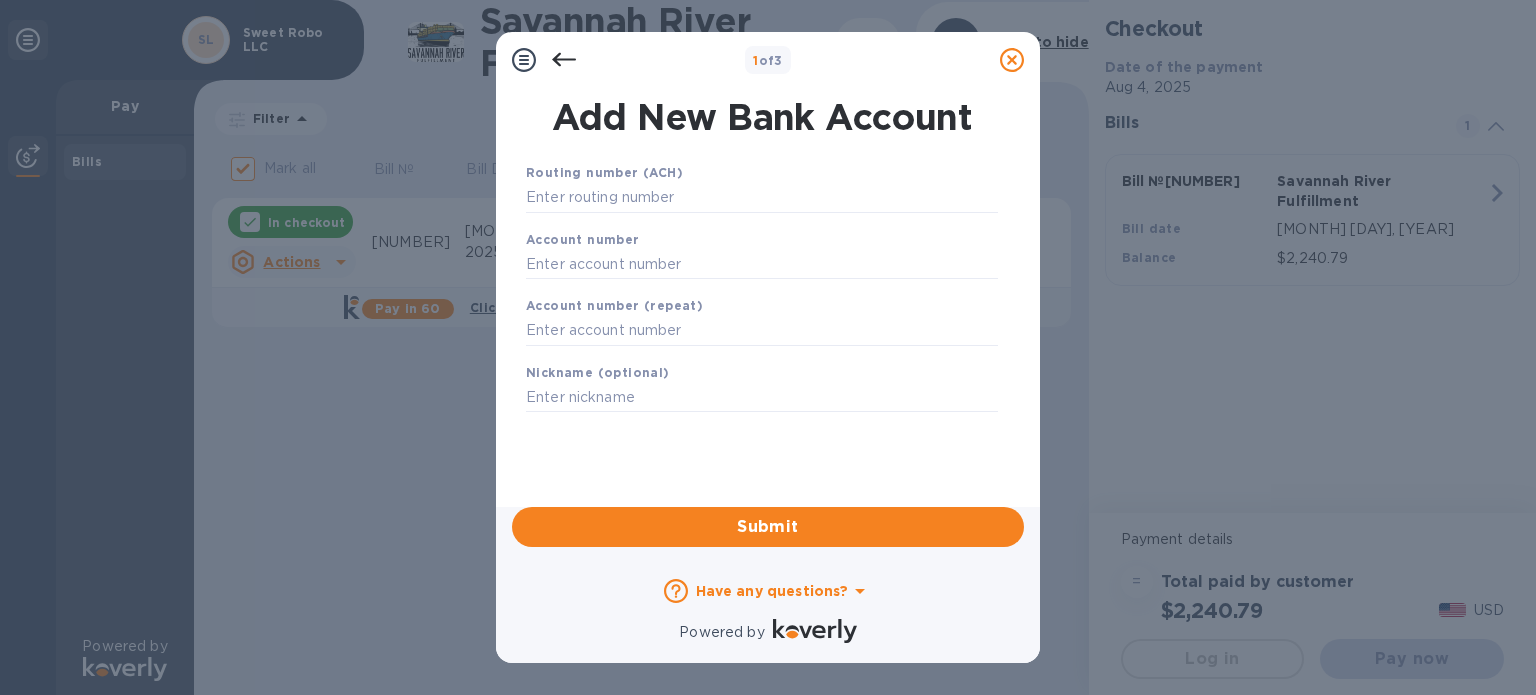 click on "Routing number (ACH)" at bounding box center [762, 187] 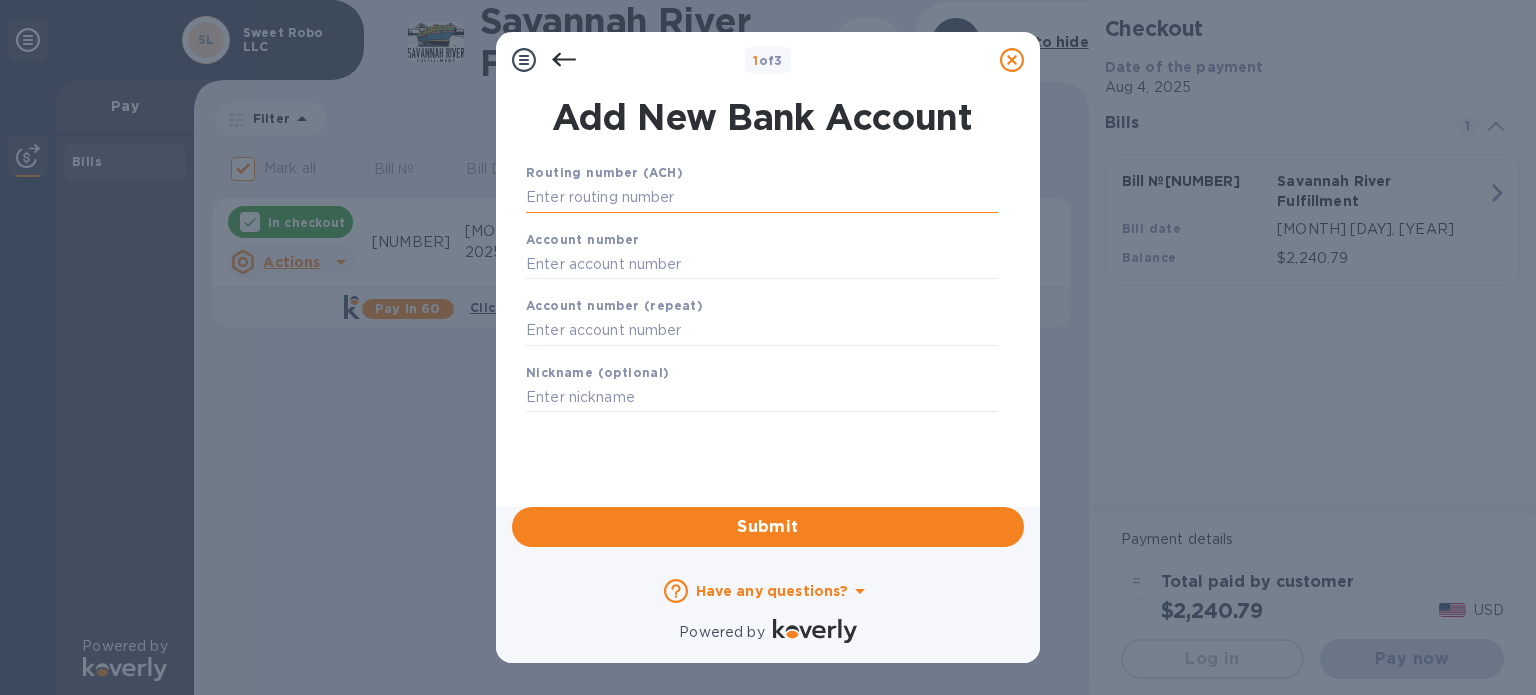 click at bounding box center [762, 198] 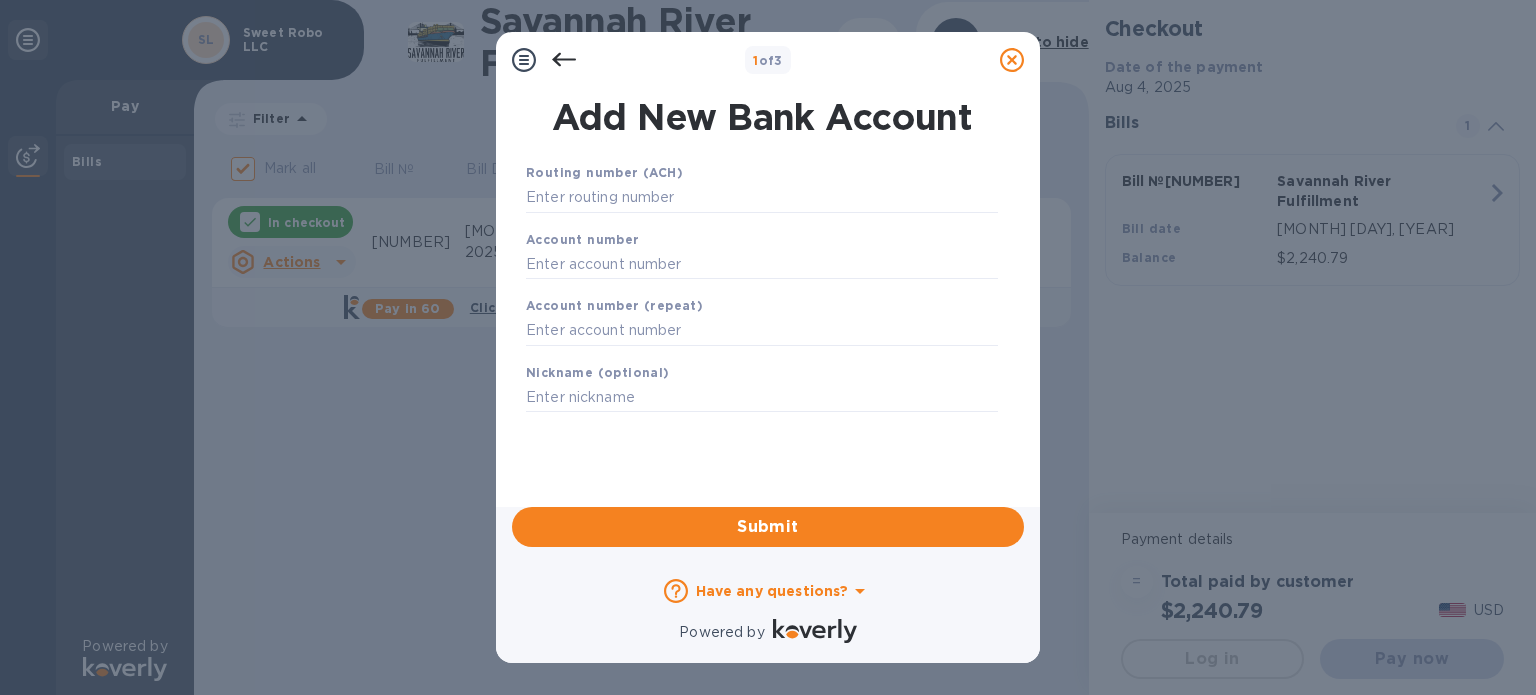 click on "Routing number (ACH)" at bounding box center (762, 187) 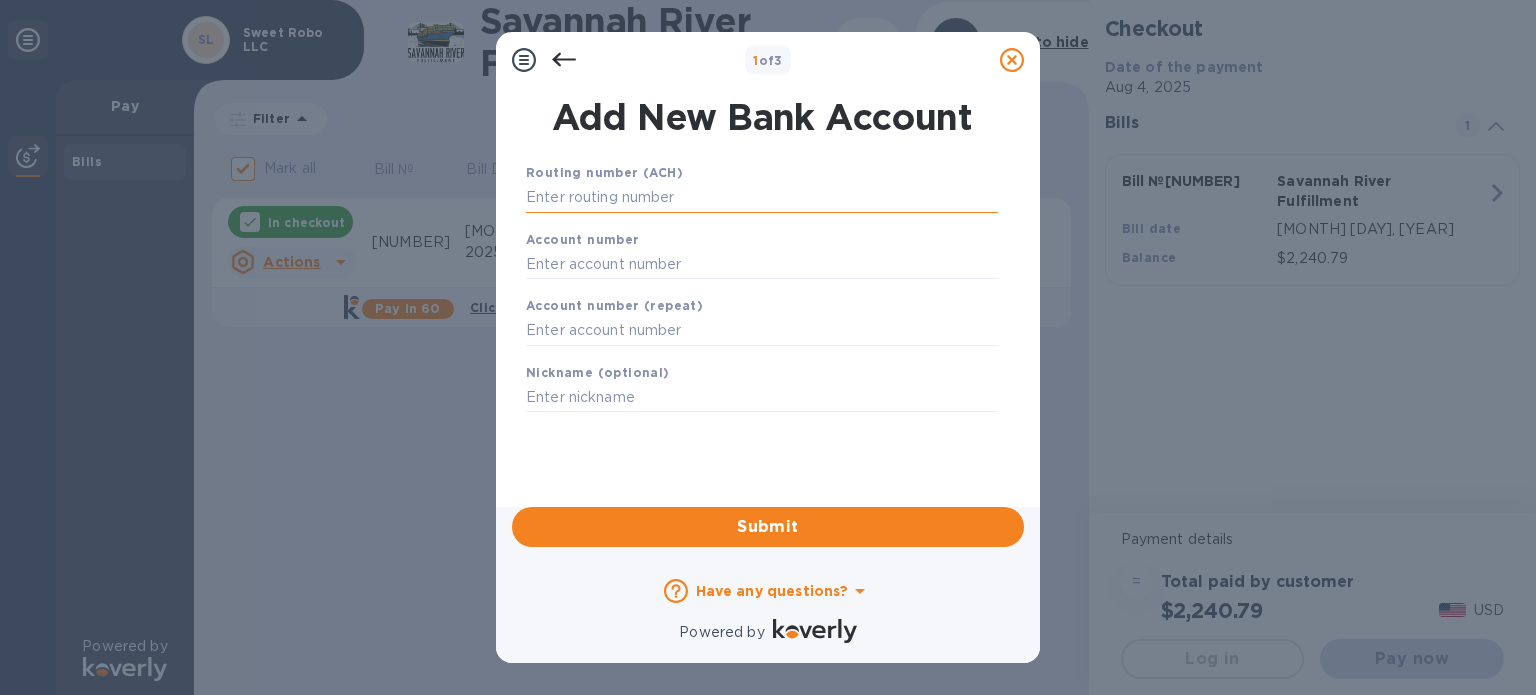click at bounding box center (762, 198) 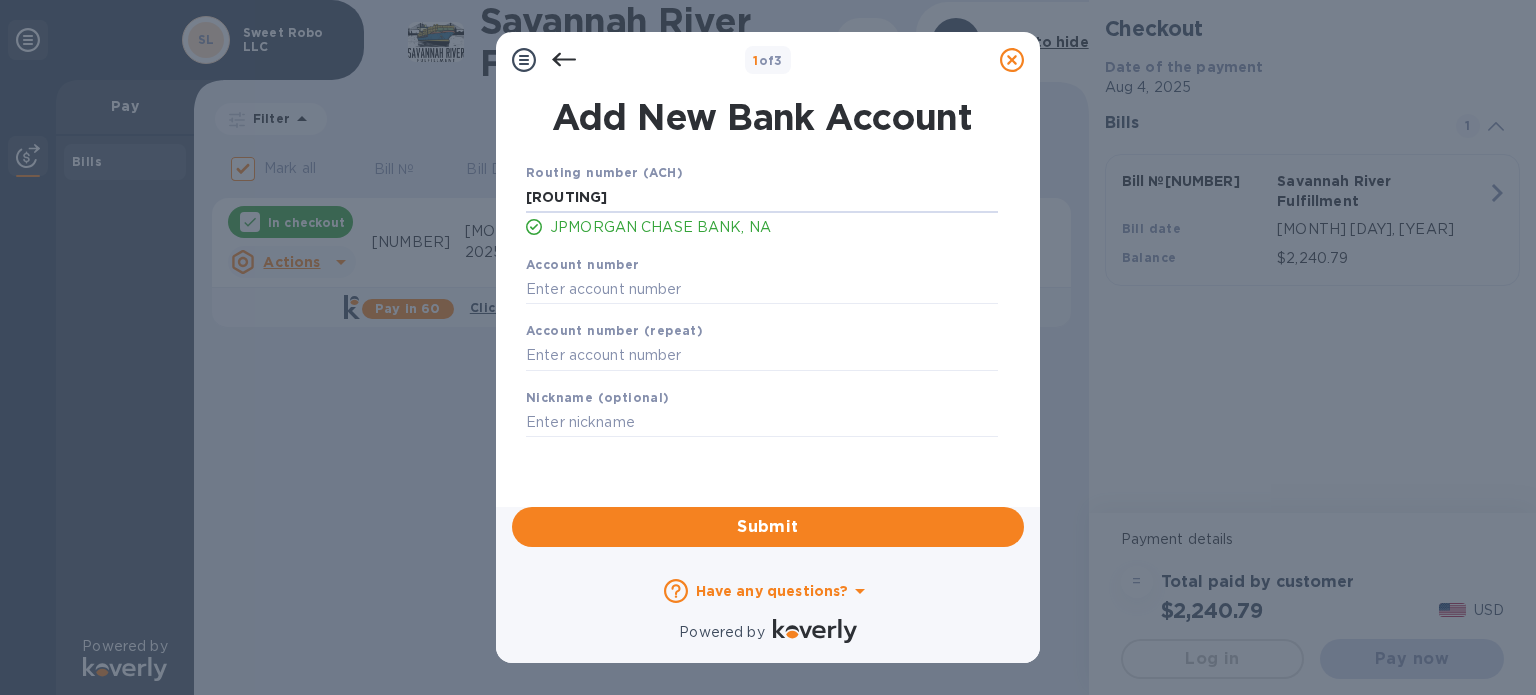 type on "[ROUTING]" 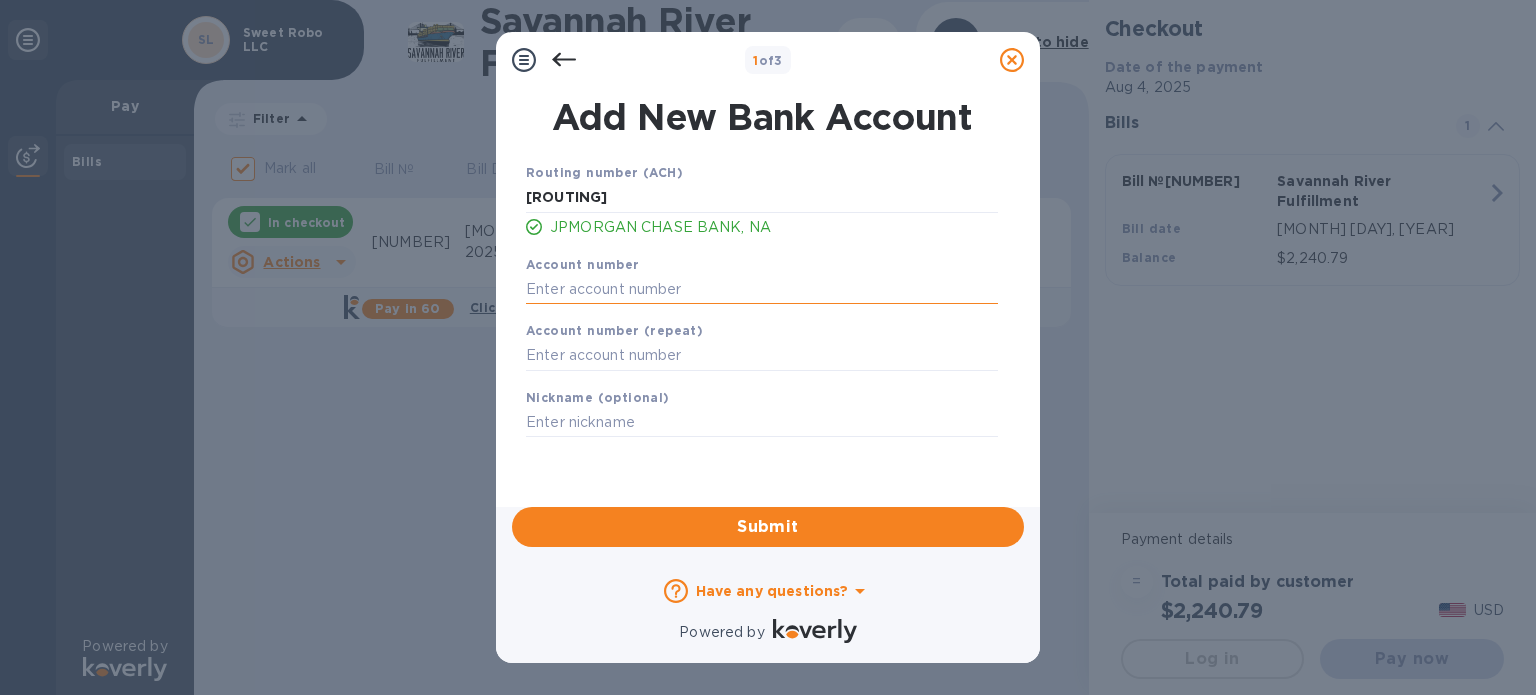 click at bounding box center (762, 289) 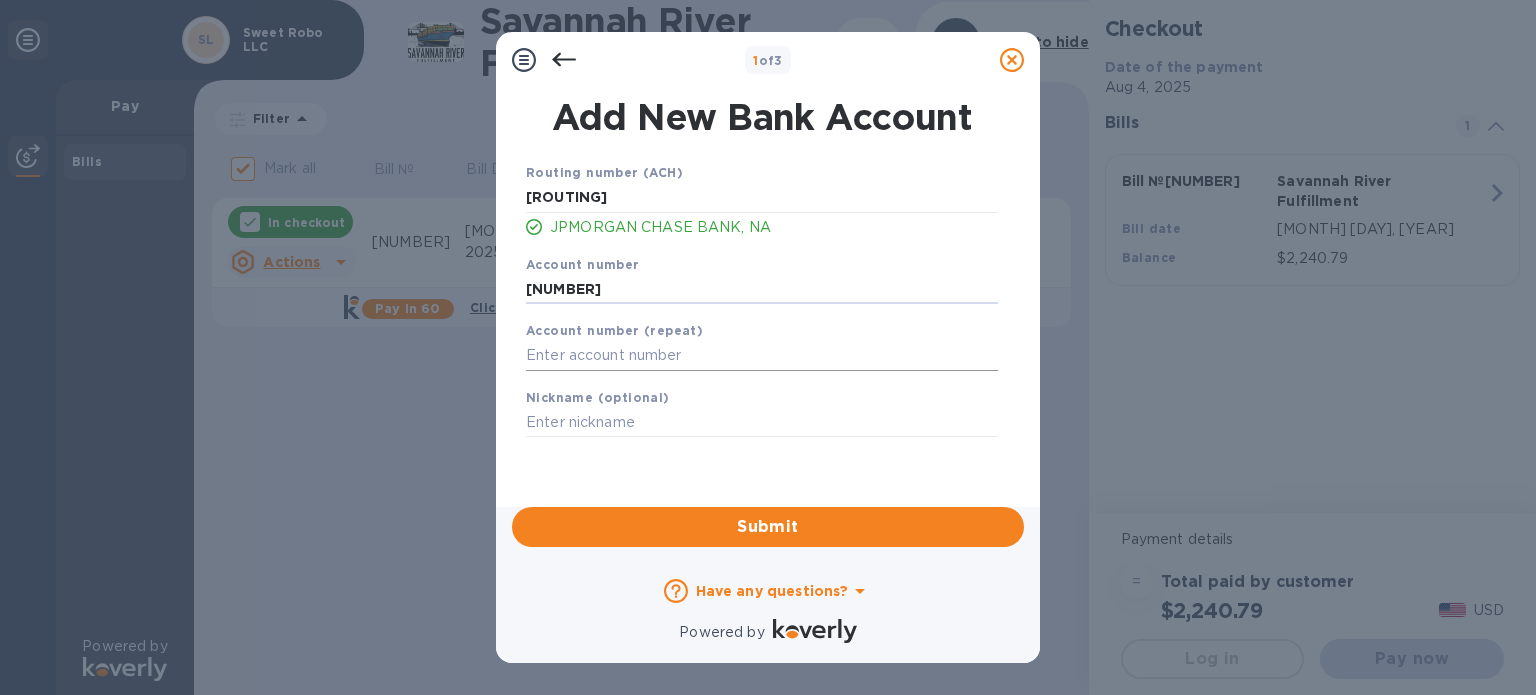 type on "[NUMBER]" 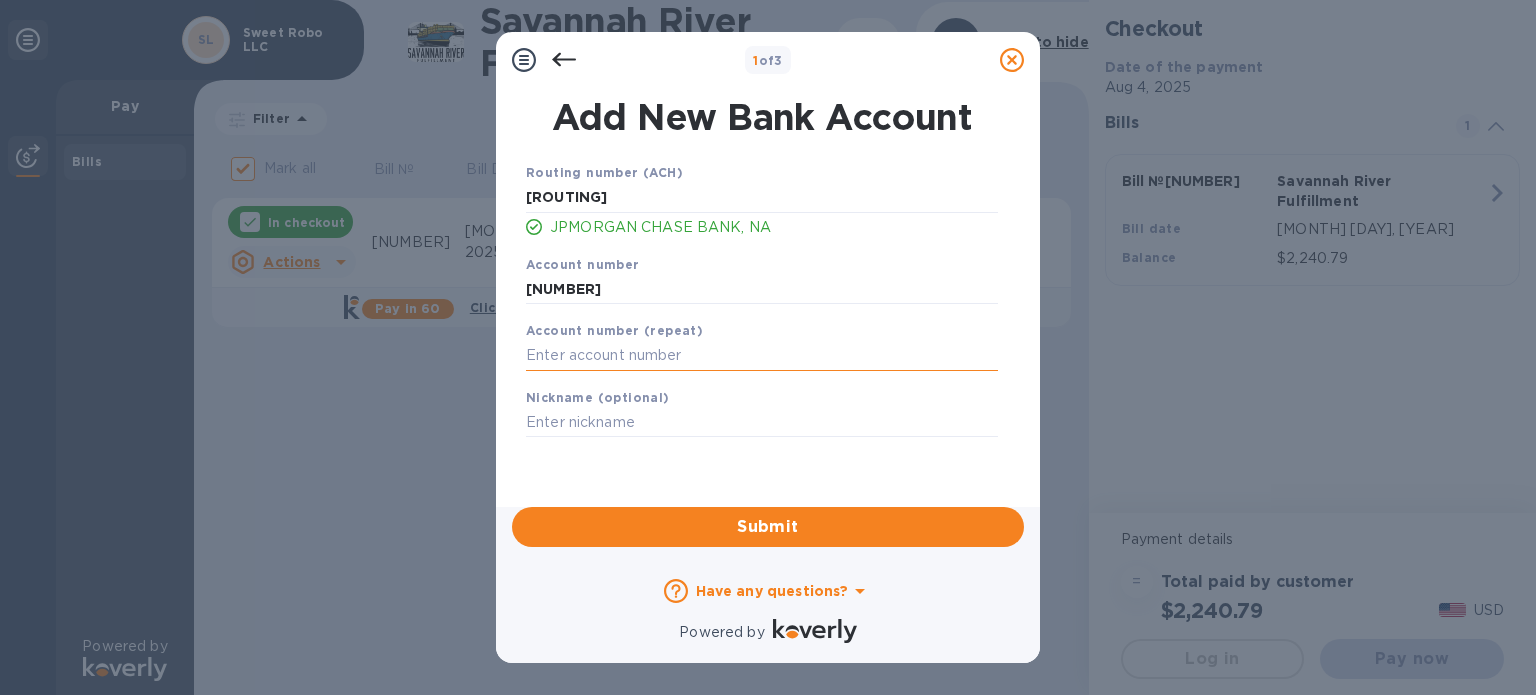 paste on "[NUMBER]" 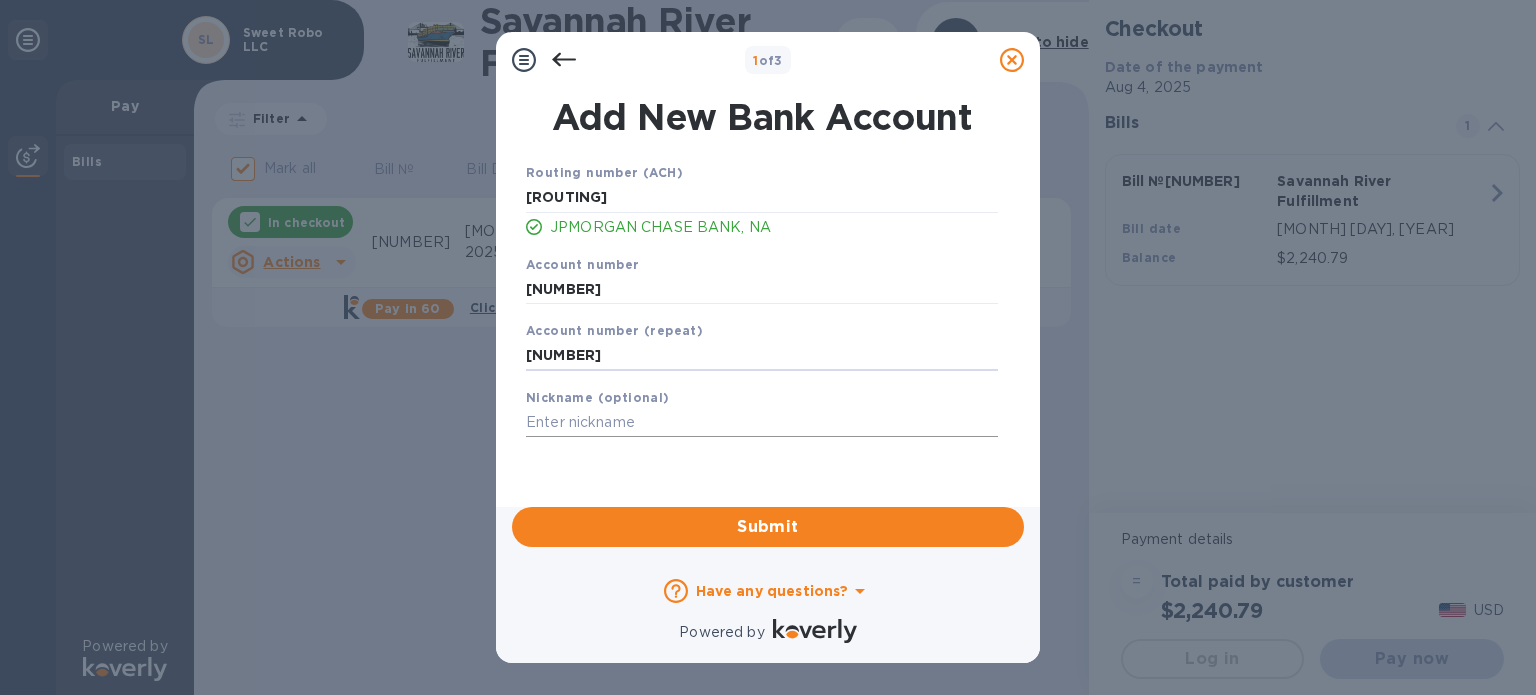 type on "[NUMBER]" 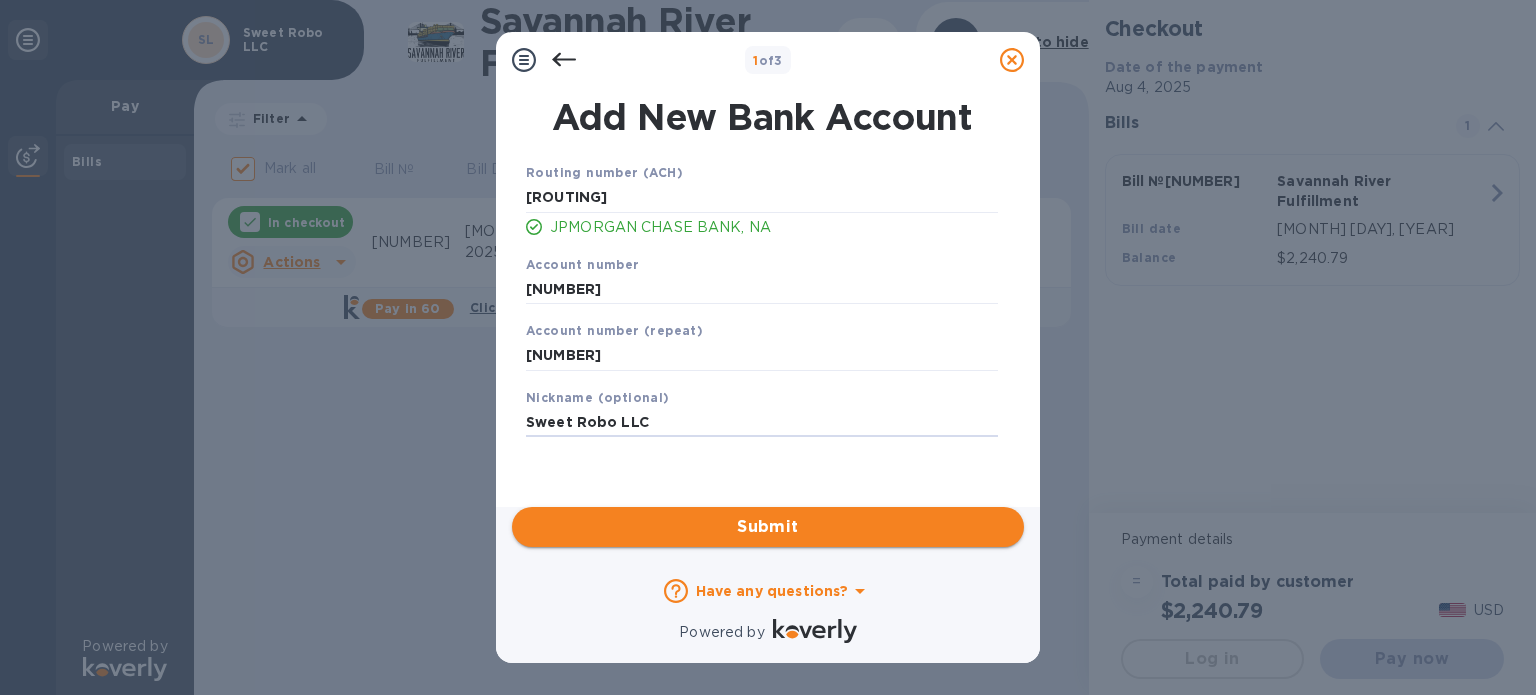 type on "Sweet Robo LLC" 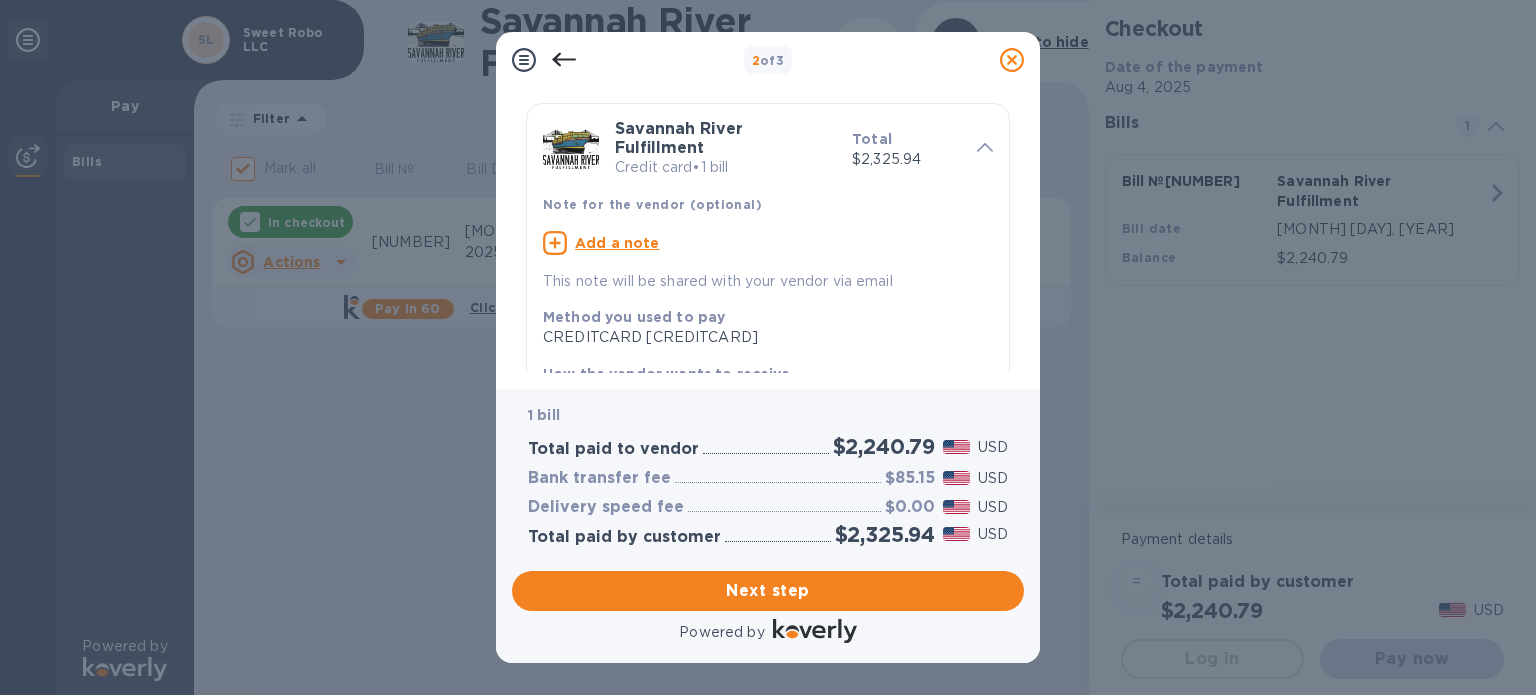 scroll, scrollTop: 0, scrollLeft: 0, axis: both 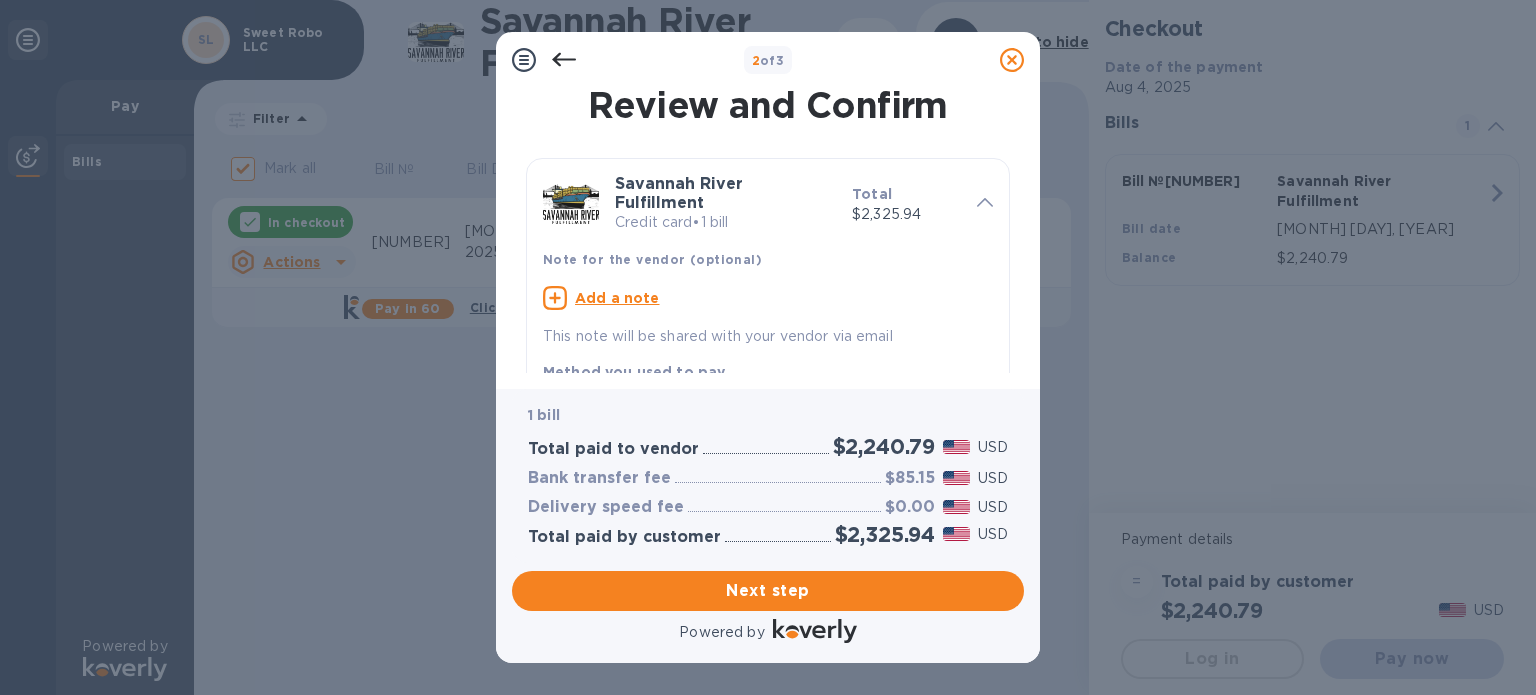 click 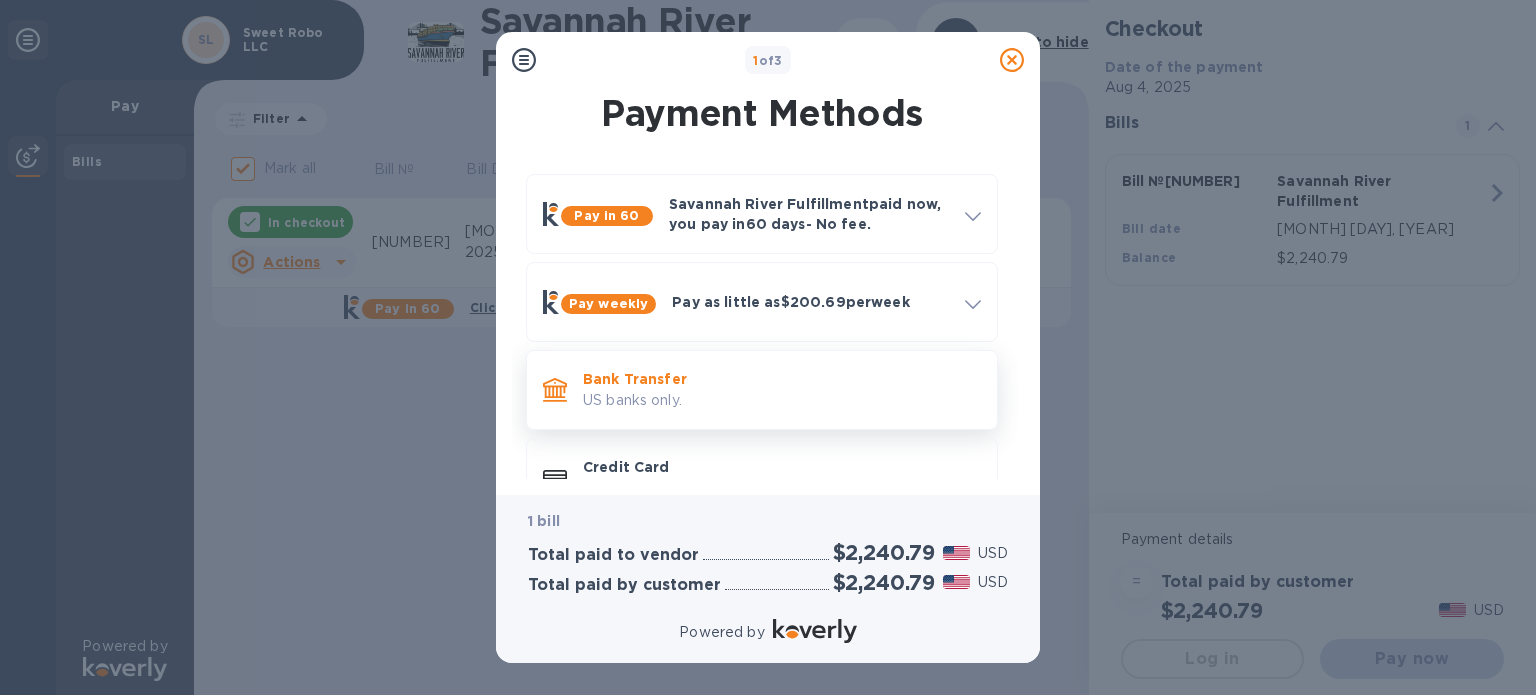 click on "Bank Transfer" at bounding box center (782, 379) 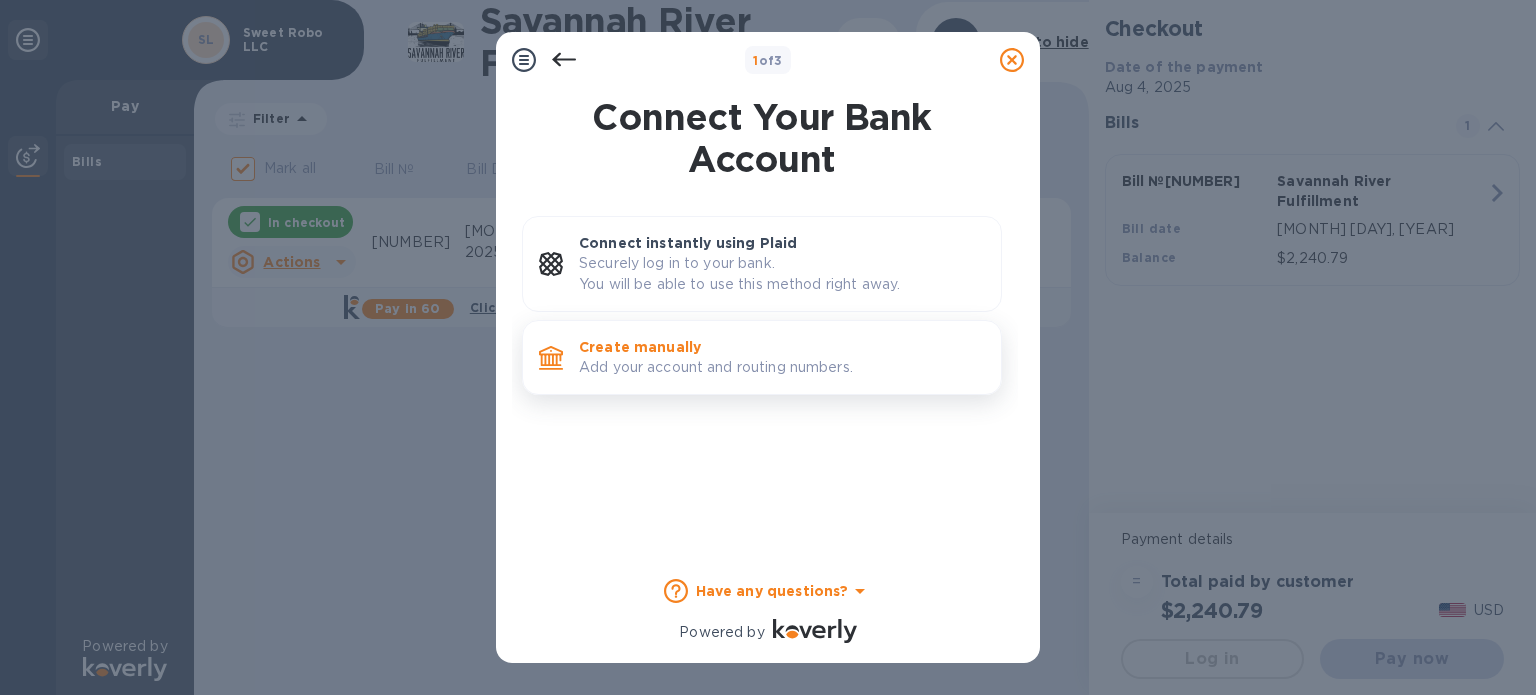 click on "Create manually" at bounding box center [782, 347] 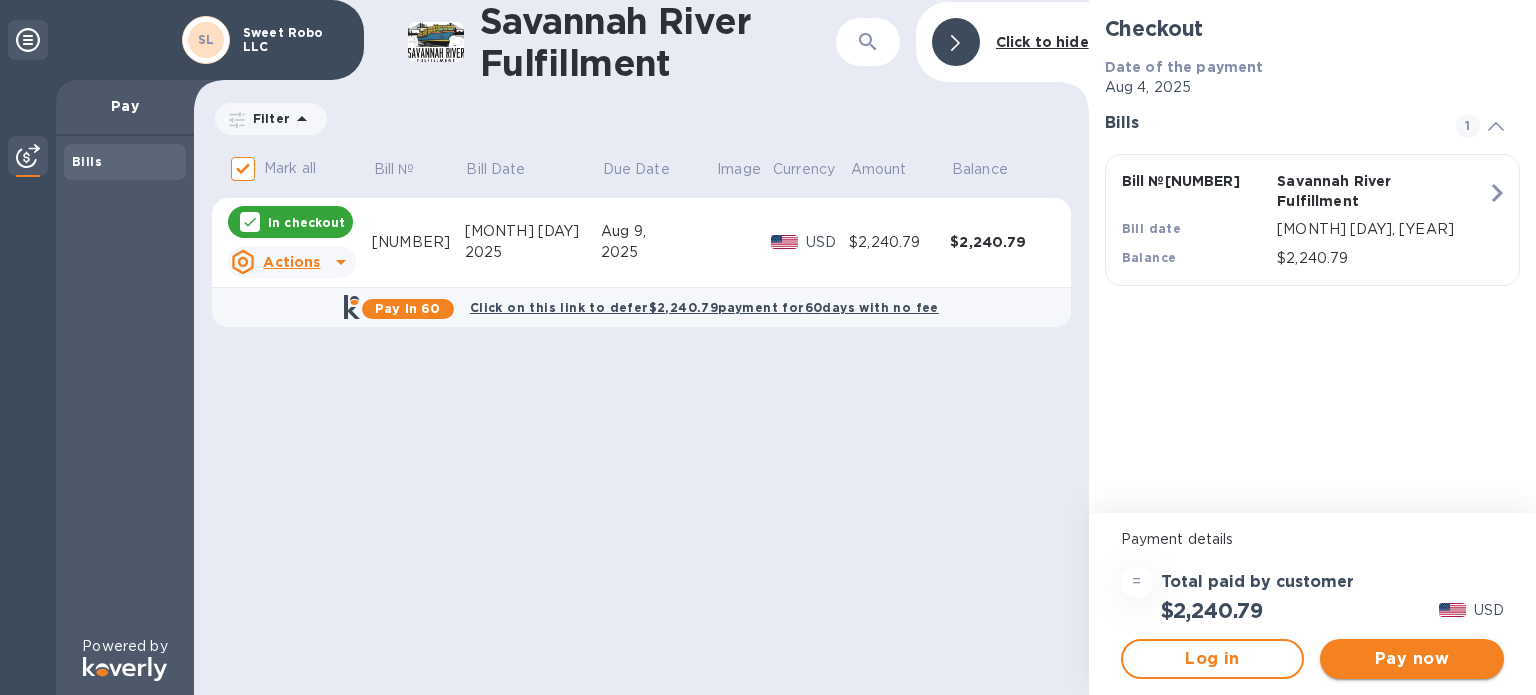 click on "Pay now" at bounding box center (1412, 659) 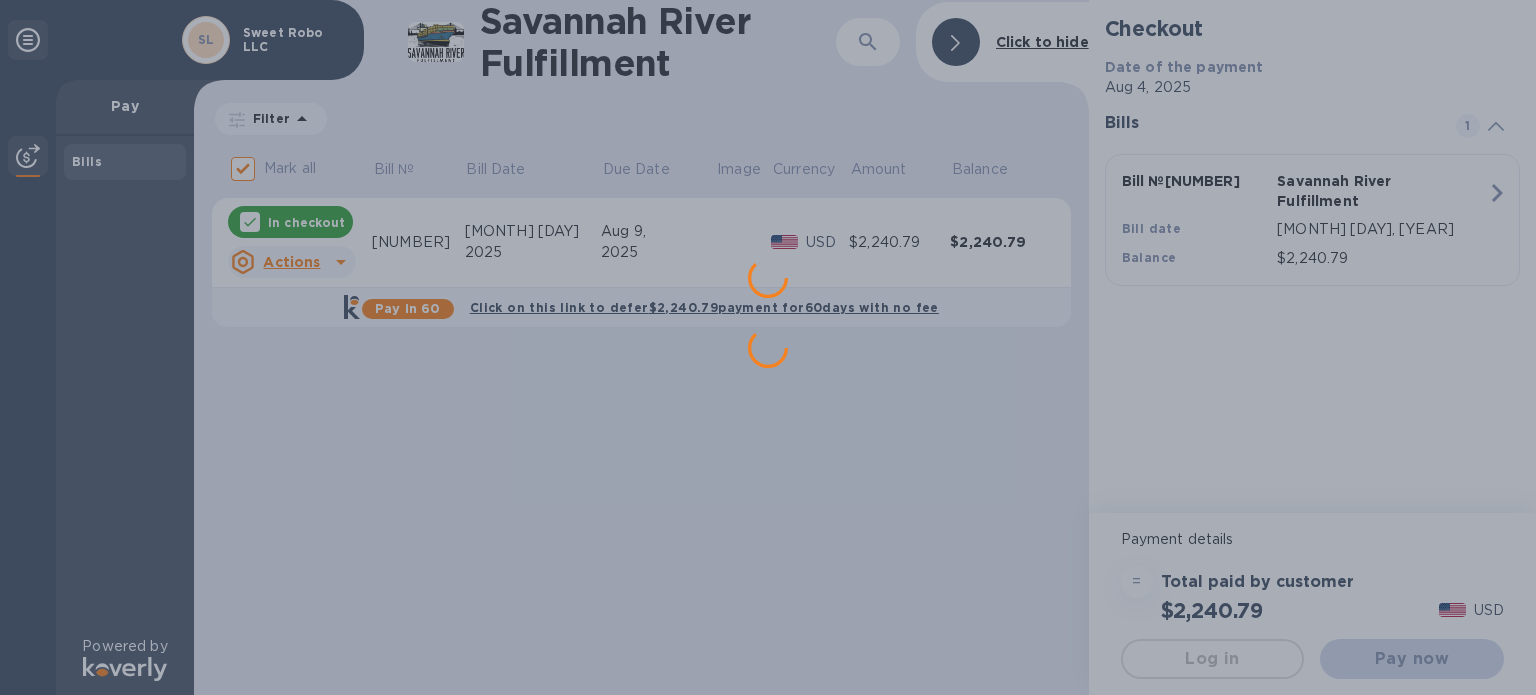 scroll, scrollTop: 0, scrollLeft: 0, axis: both 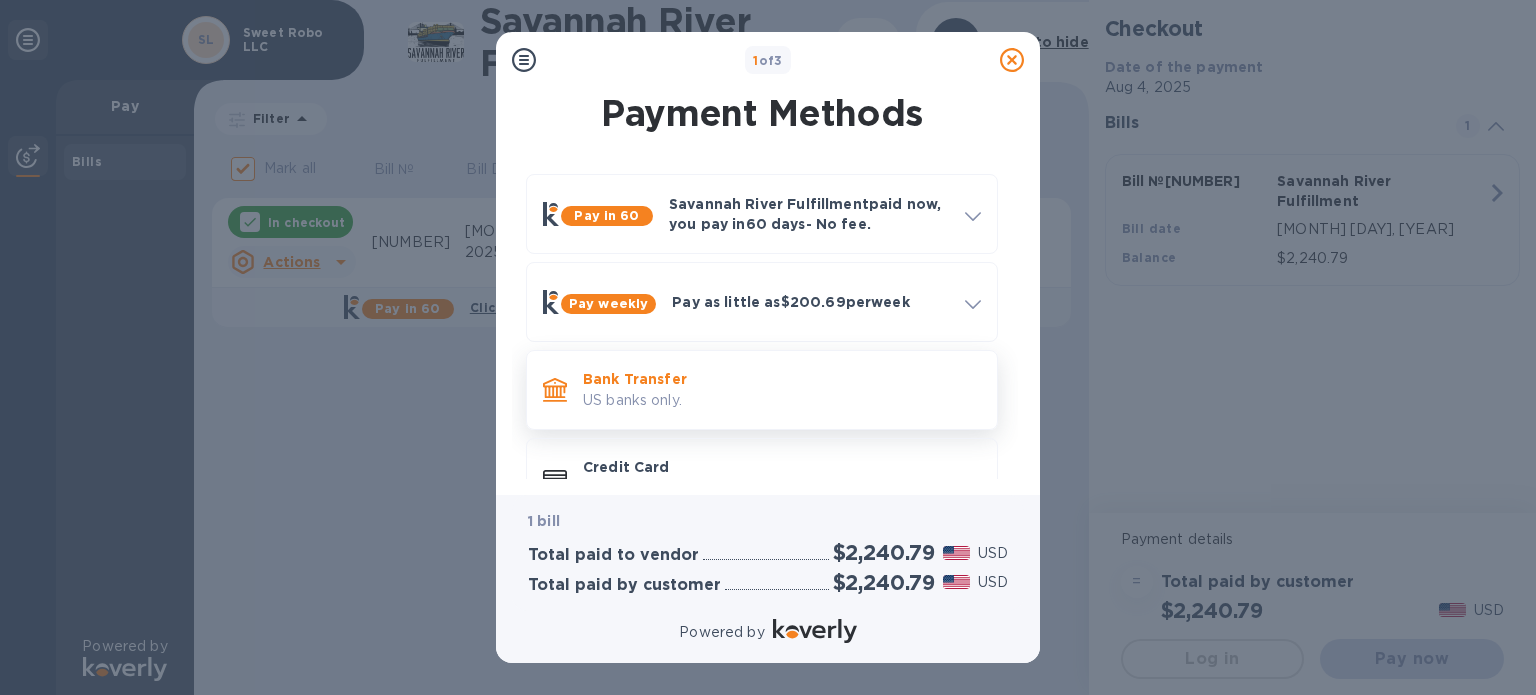 click on "Bank Transfer" at bounding box center (782, 379) 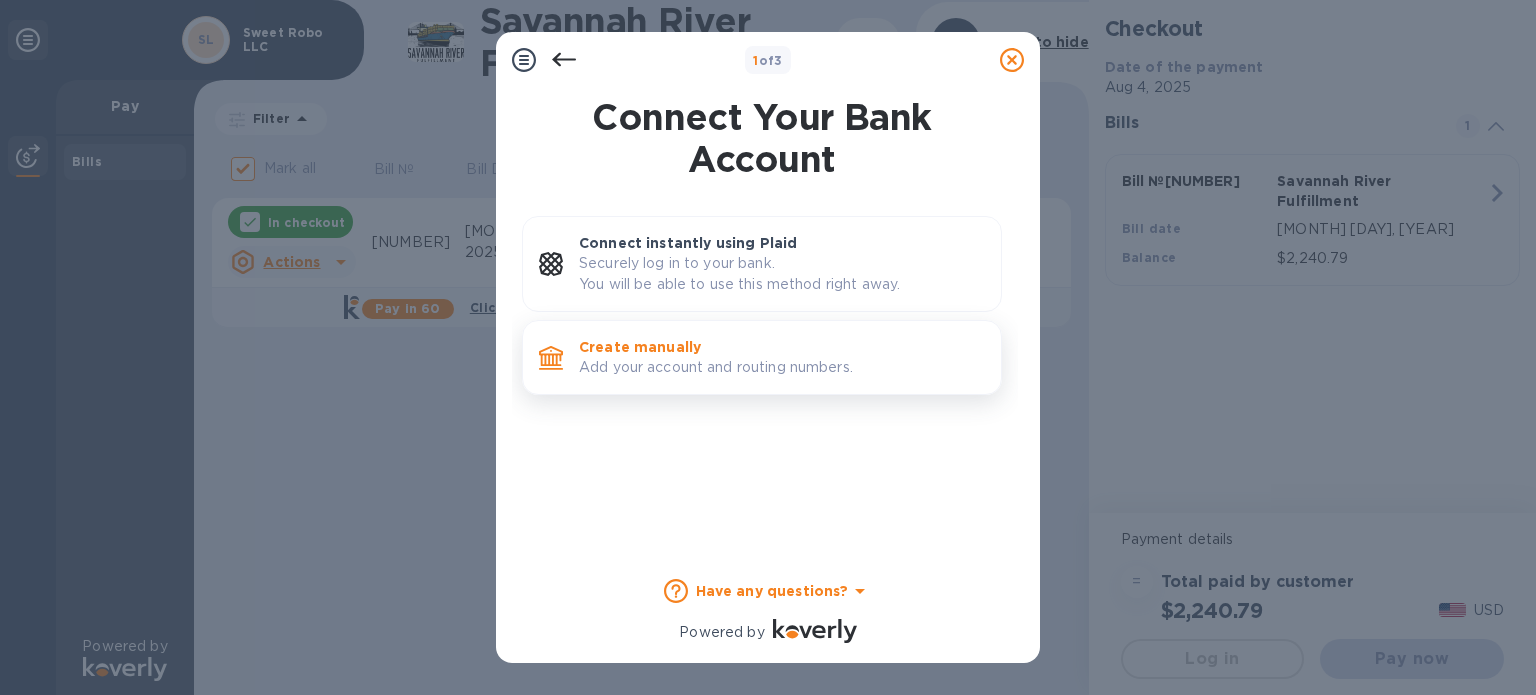 click on "Add your account and routing numbers." at bounding box center (782, 367) 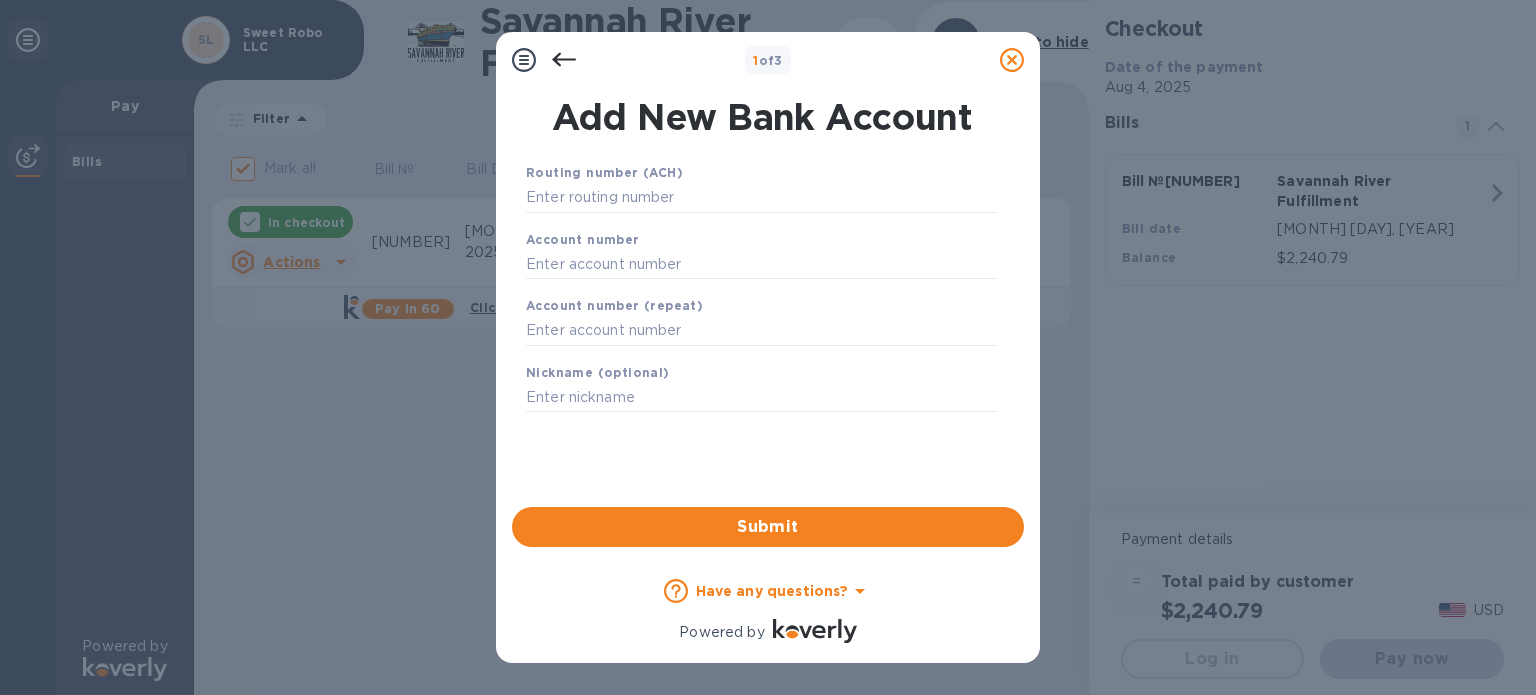 click on "Routing number (ACH)" at bounding box center (762, 187) 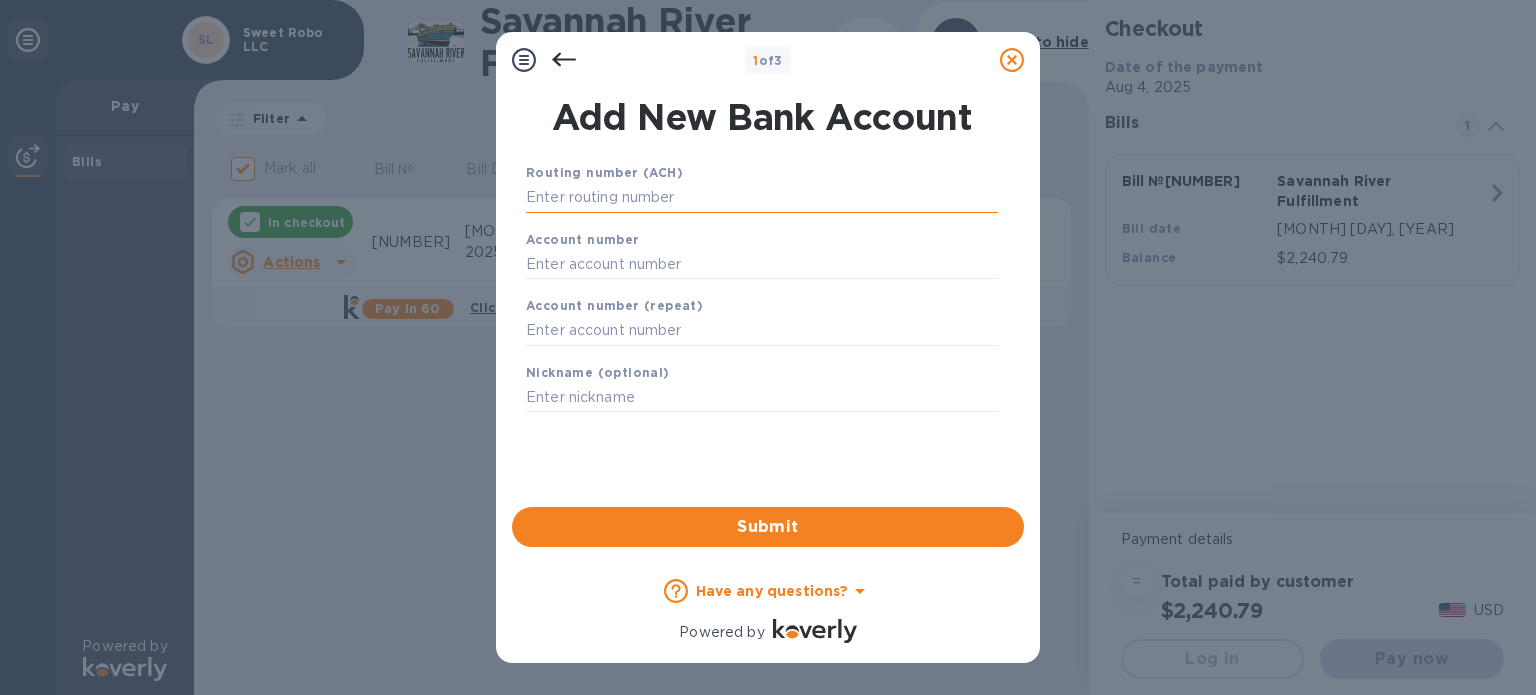 click at bounding box center [762, 198] 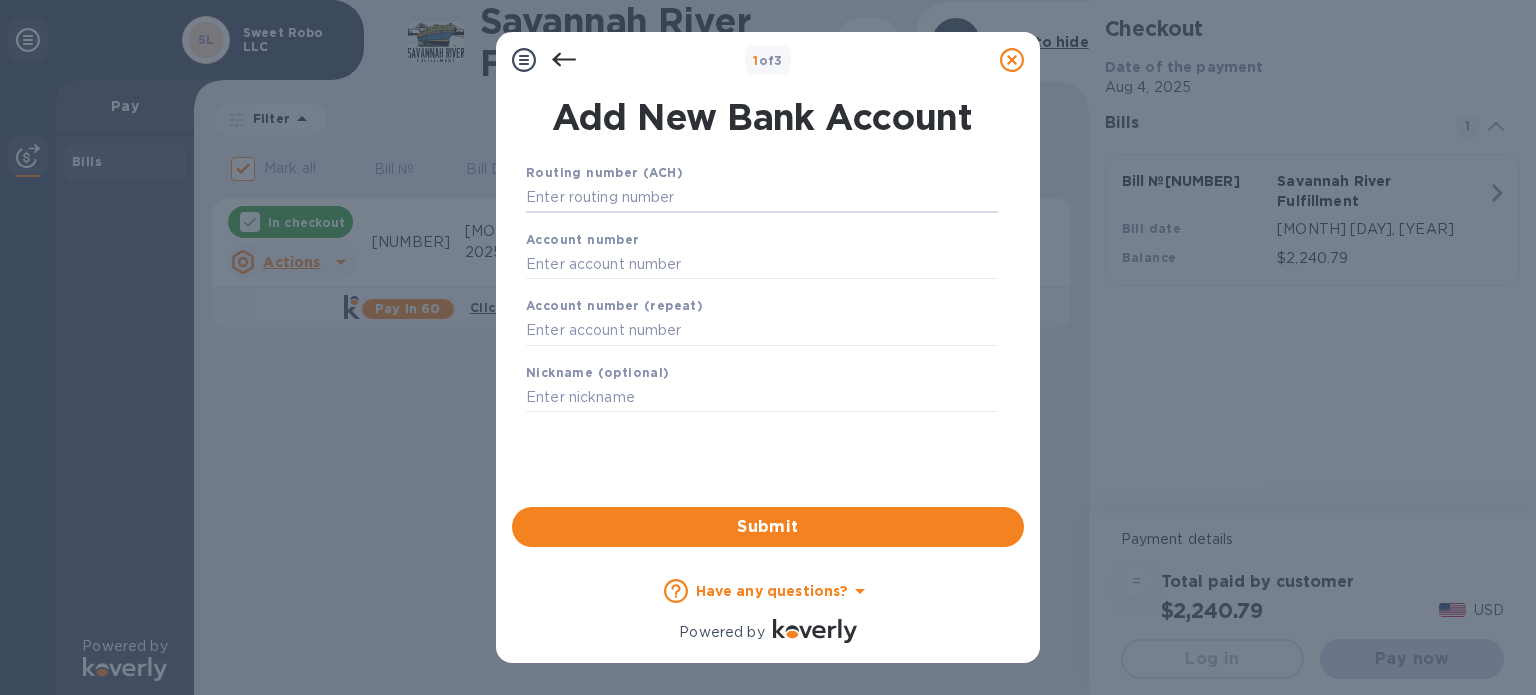 click on "Account number" at bounding box center [762, 254] 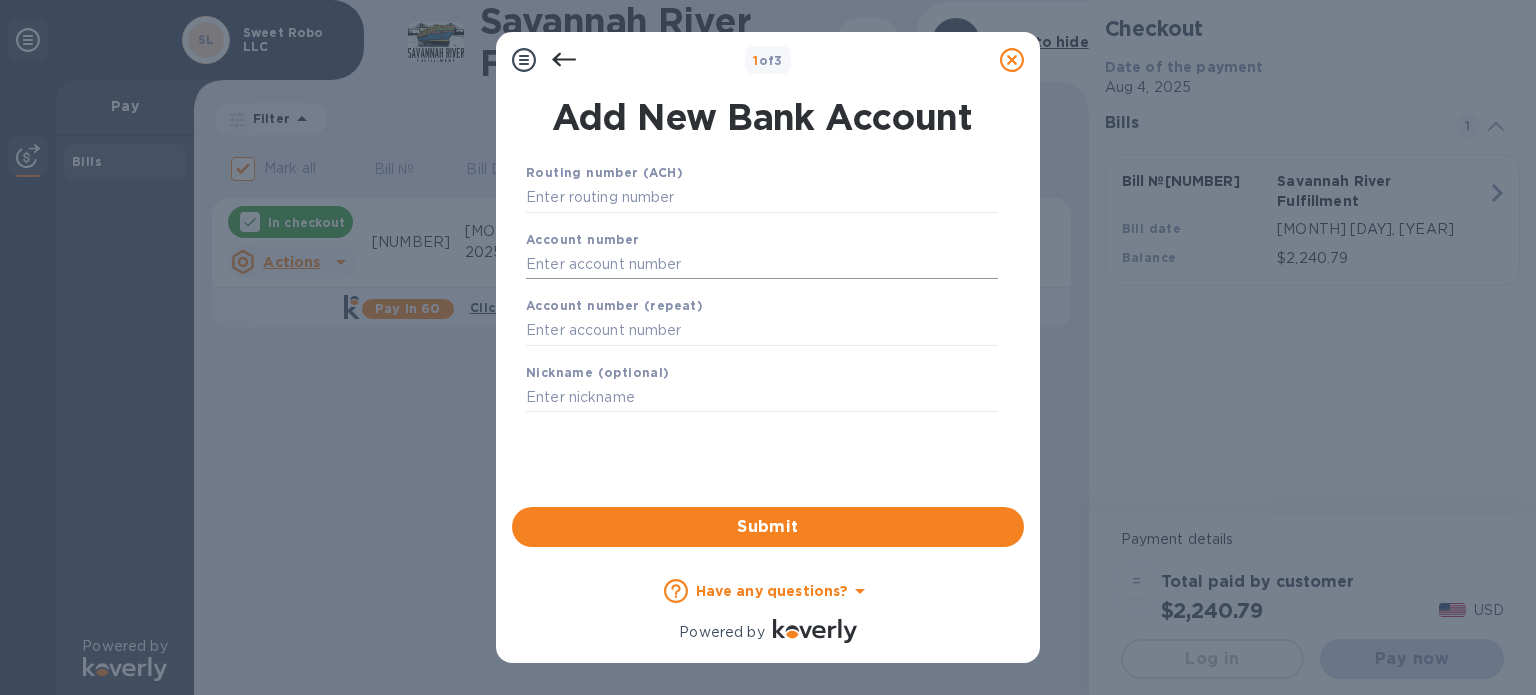 click at bounding box center [762, 264] 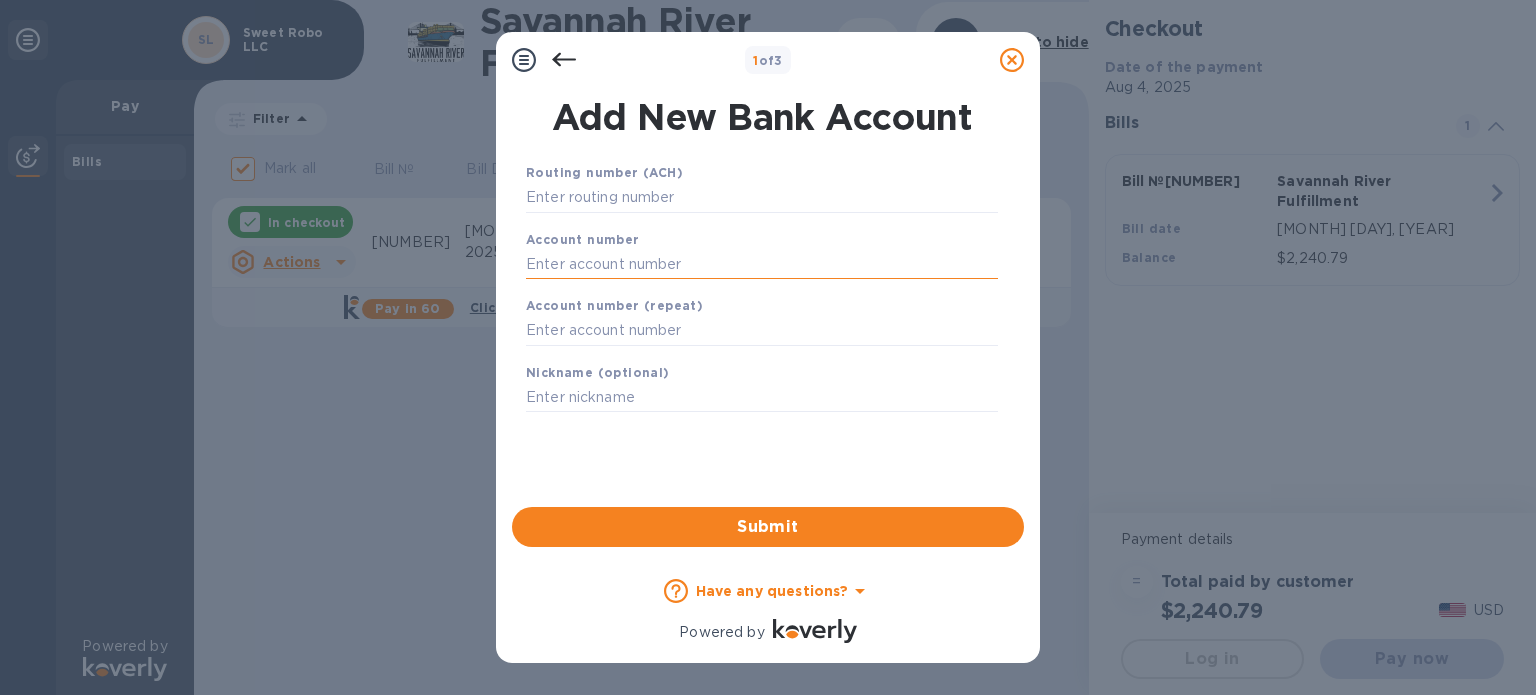 paste on "[NUMBER]" 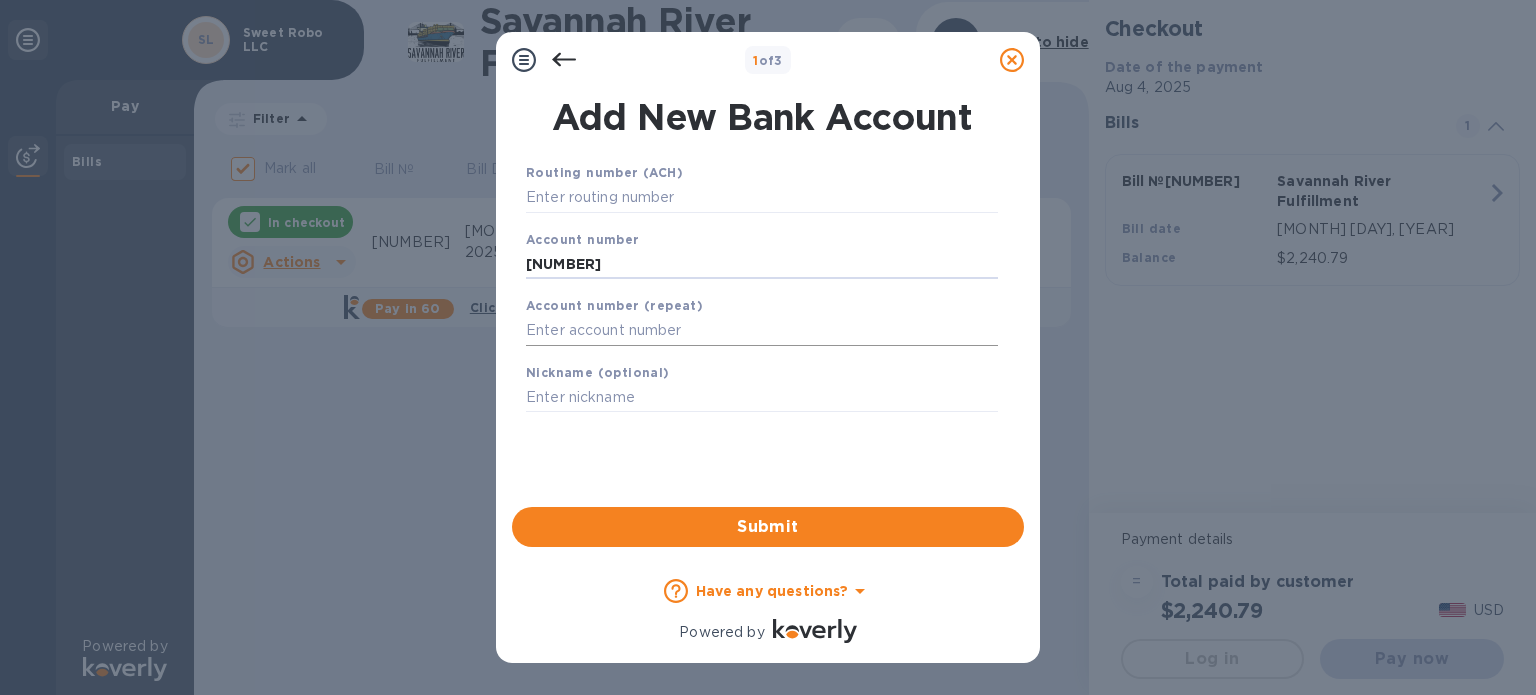 type on "[NUMBER]" 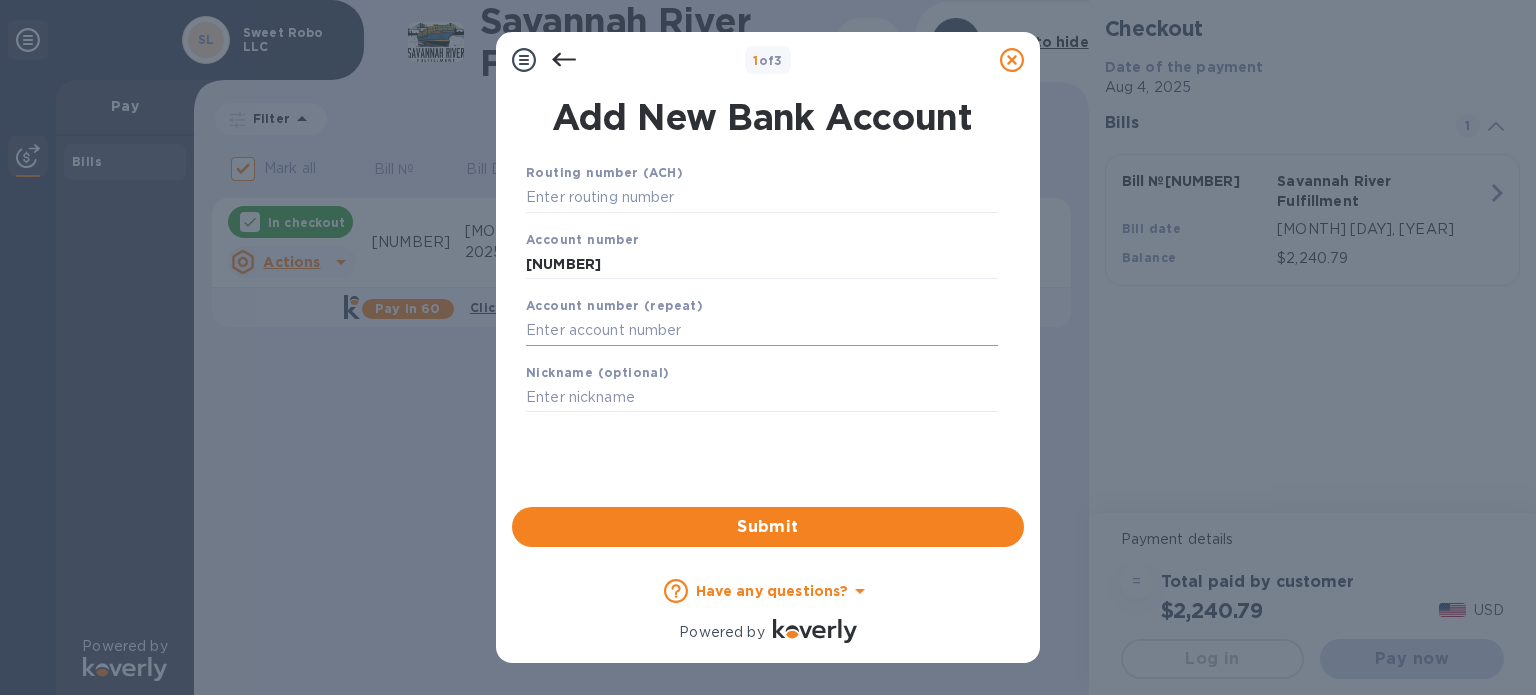 paste on "[NUMBER]" 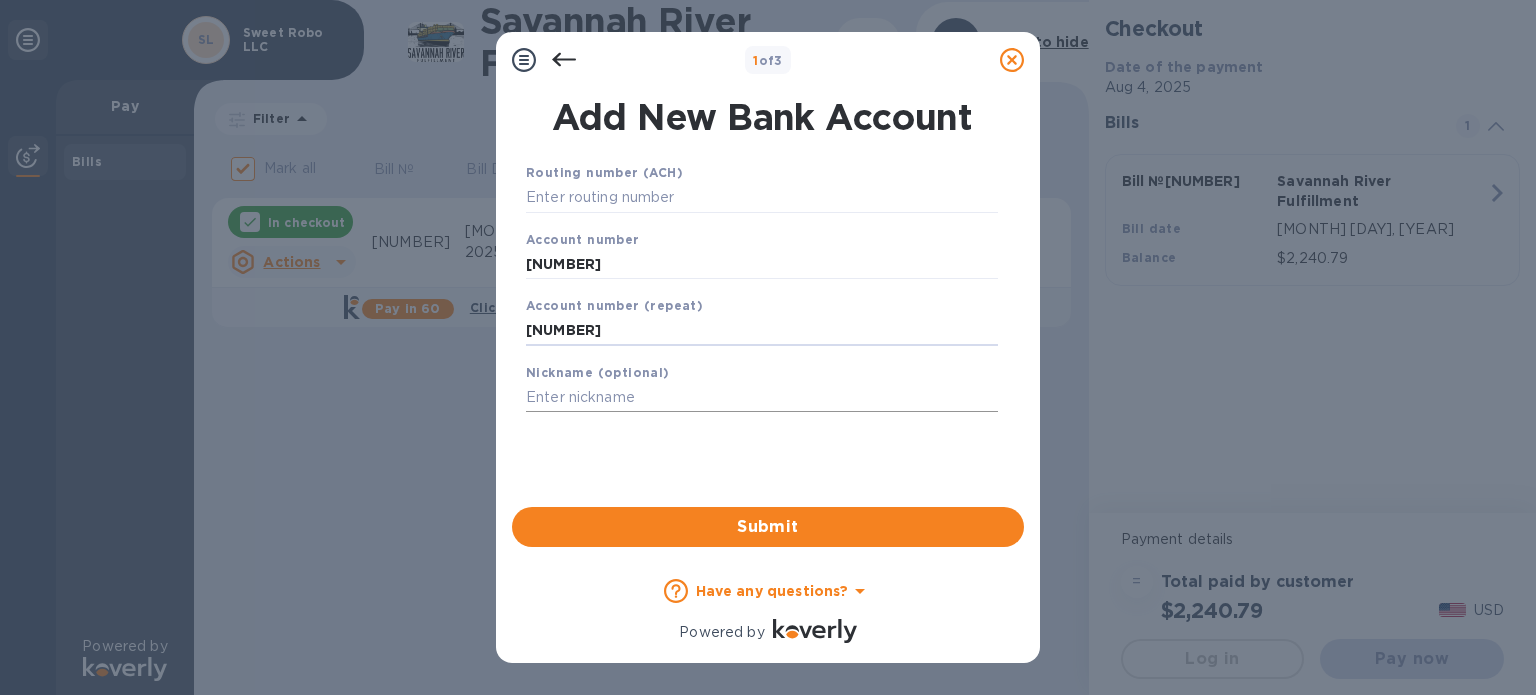 type on "[NUMBER]" 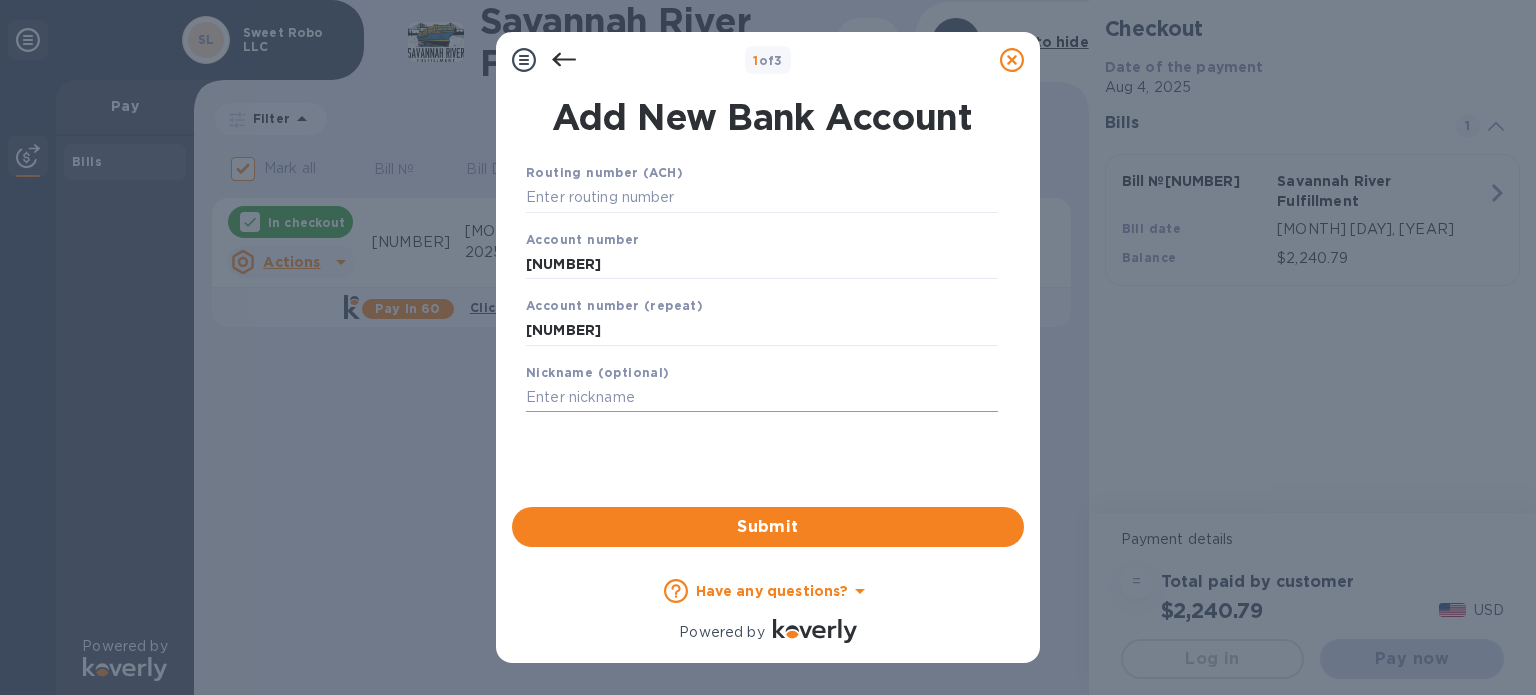 click at bounding box center (762, 398) 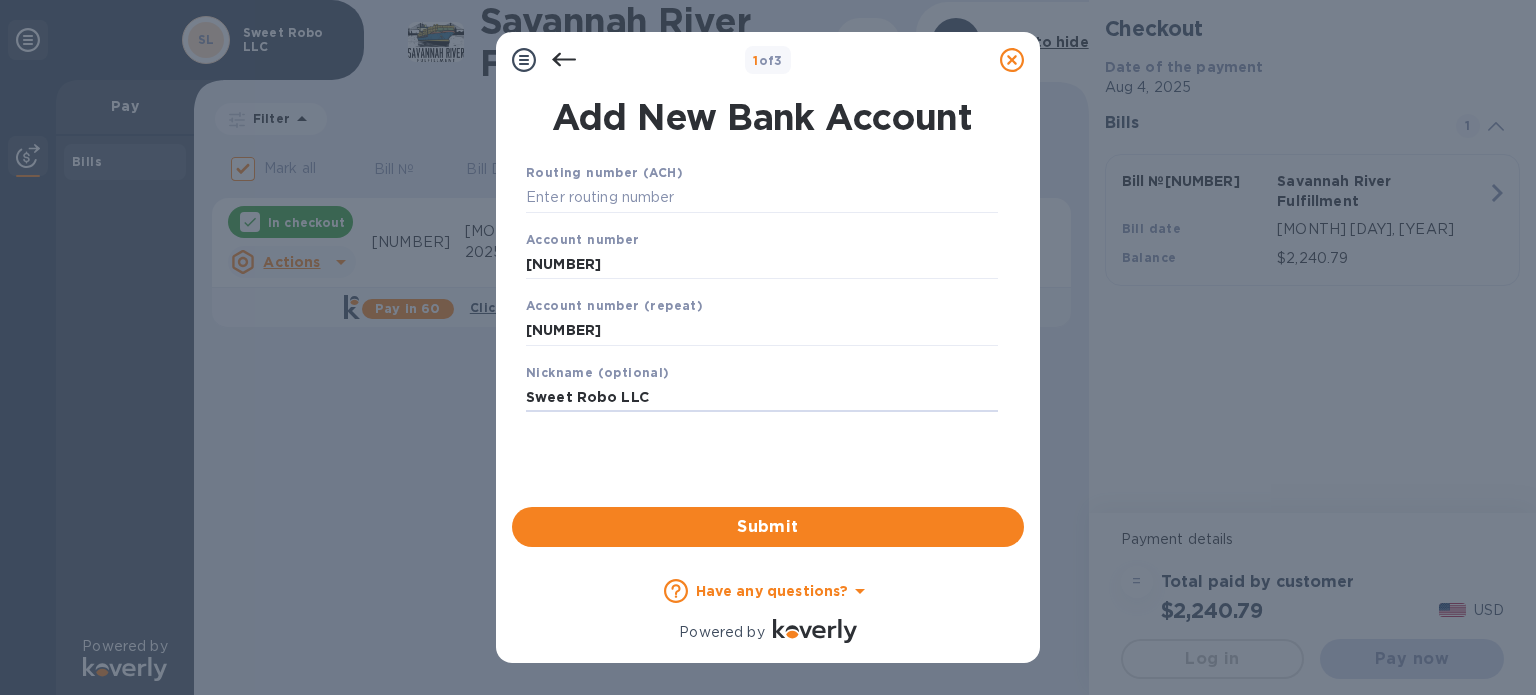 type on "Sweet Robo LLC" 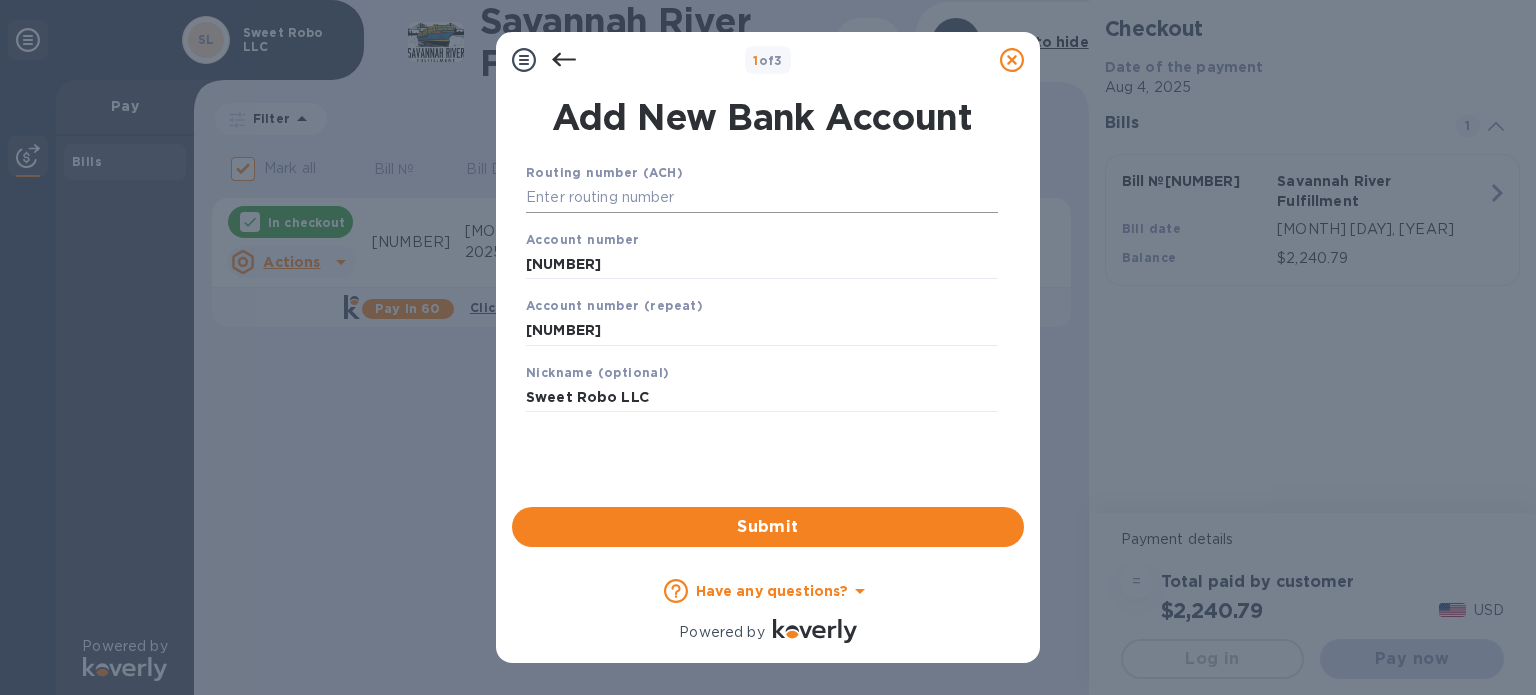 click at bounding box center [762, 198] 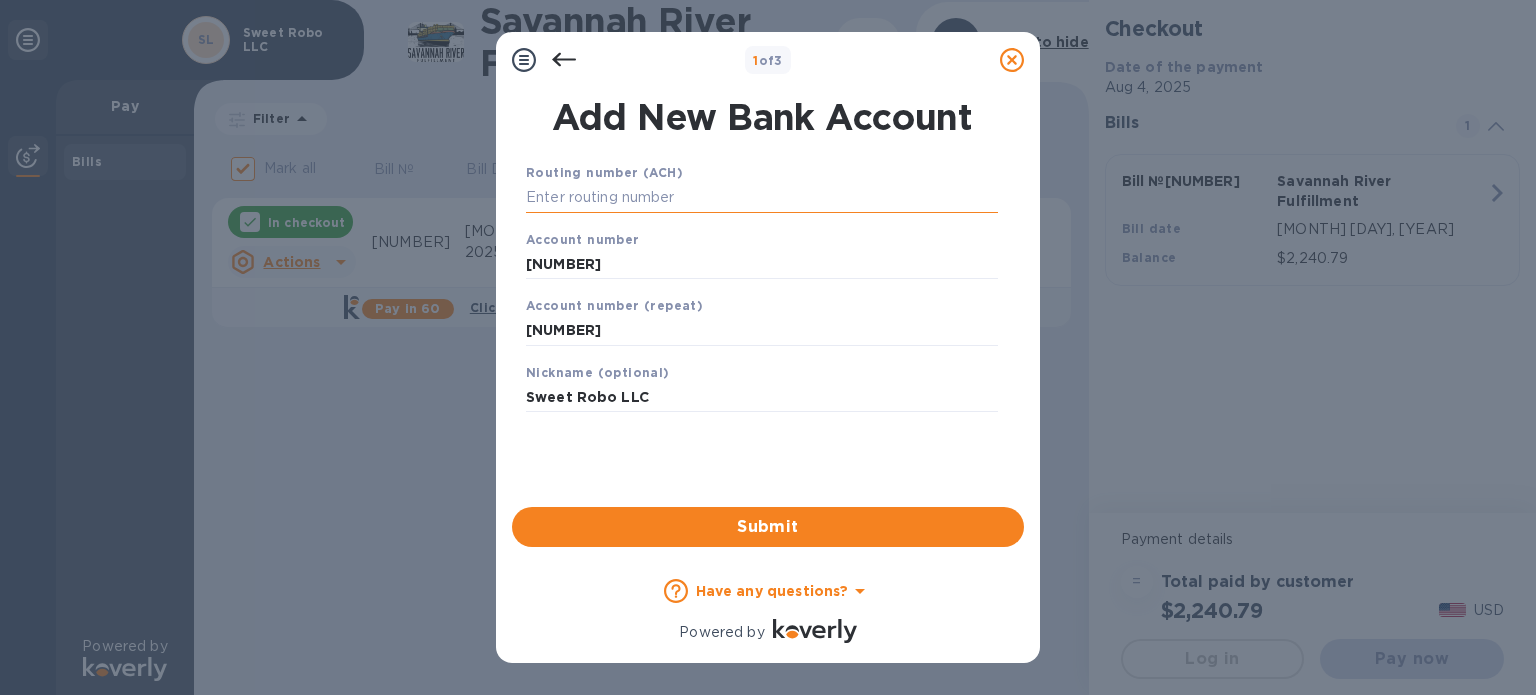 paste on "[ROUTING]" 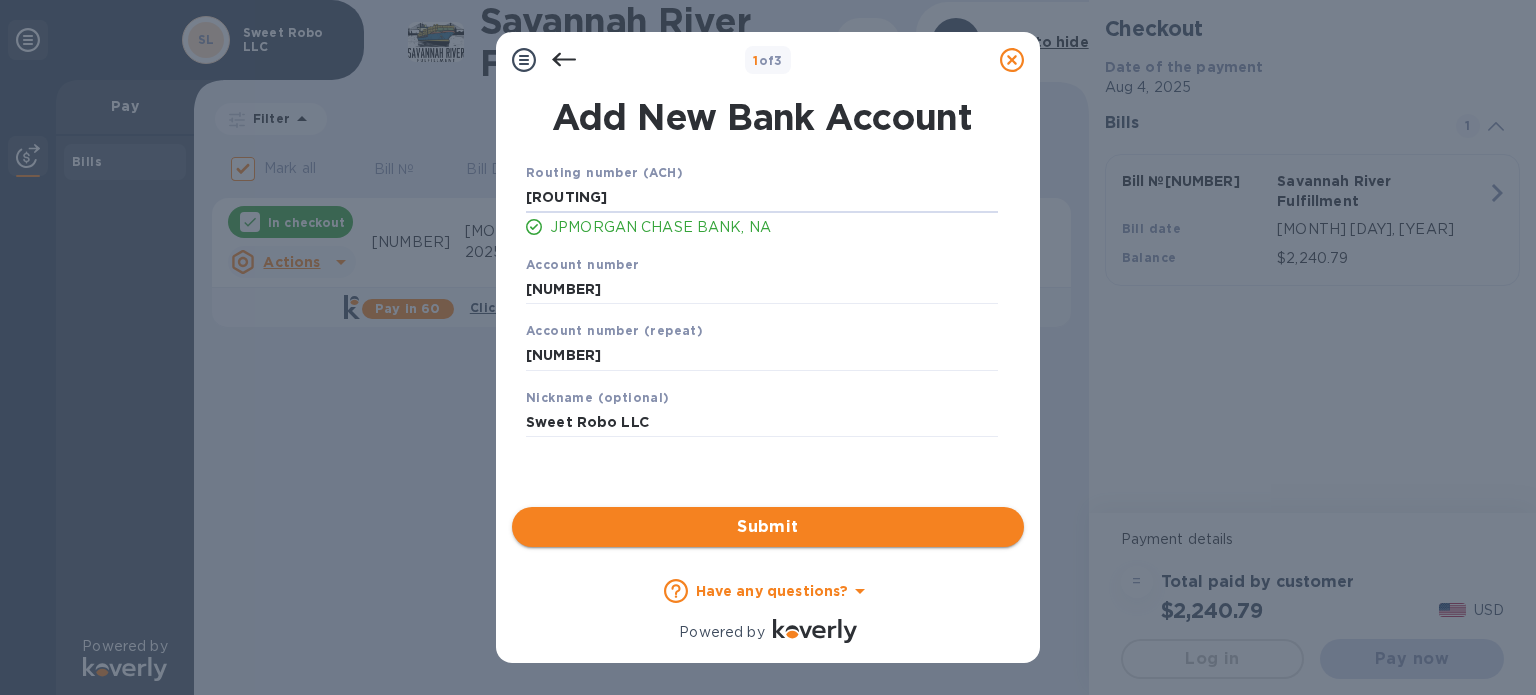 type on "[ROUTING]" 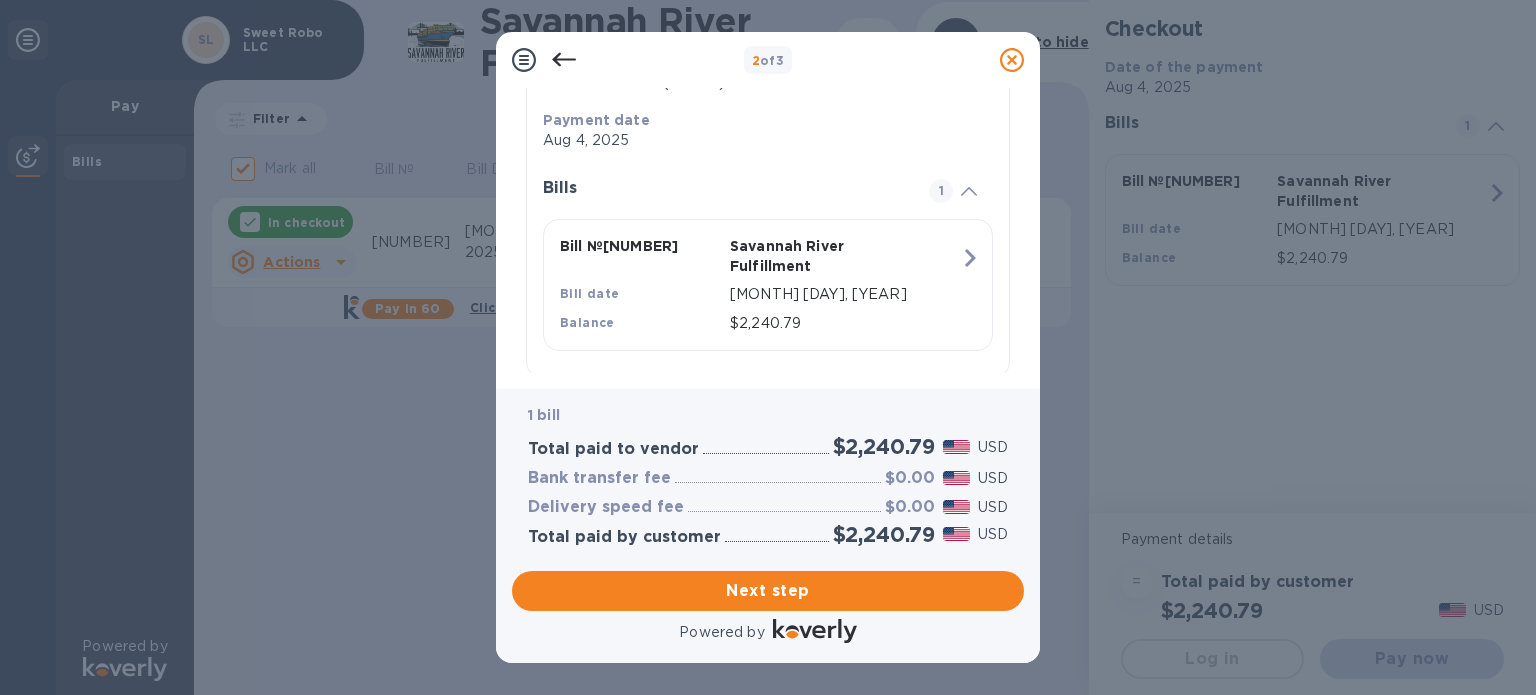 scroll, scrollTop: 419, scrollLeft: 0, axis: vertical 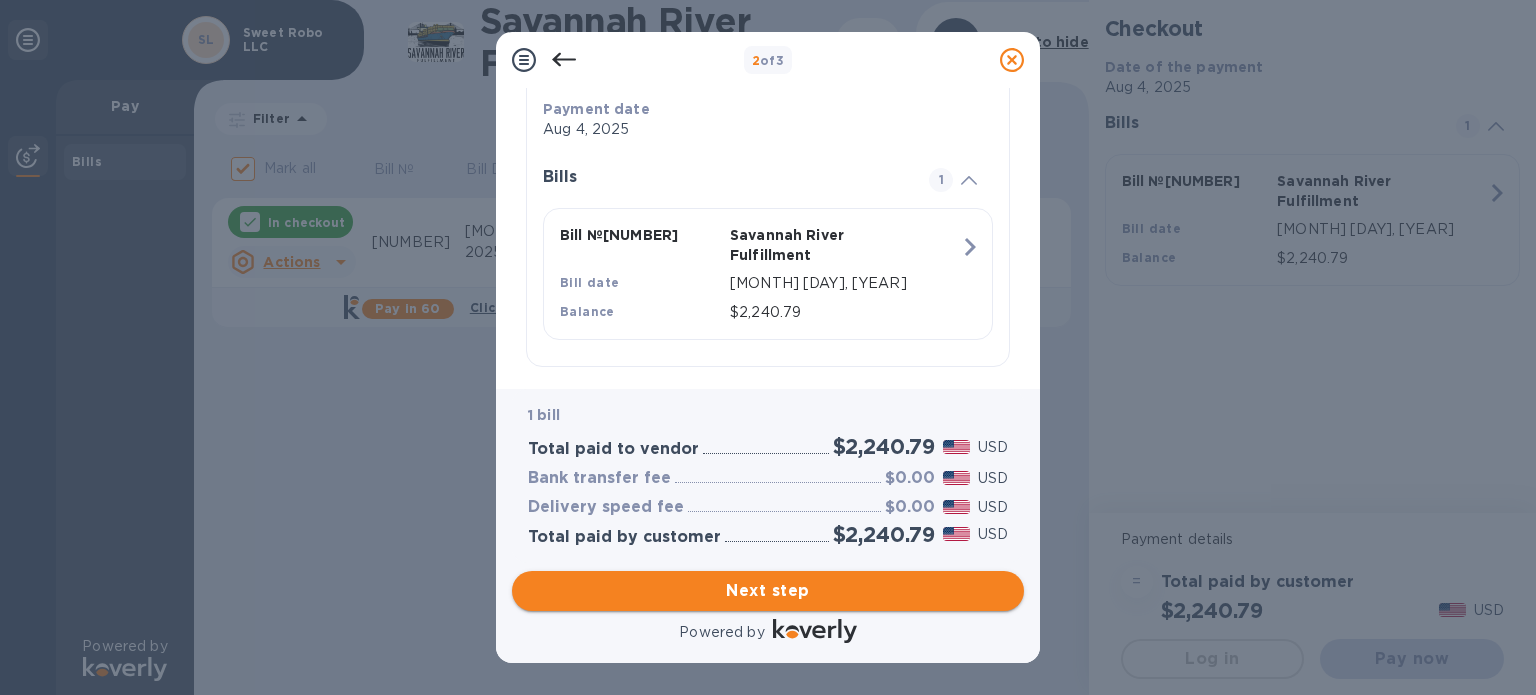 click on "Next step" at bounding box center (768, 591) 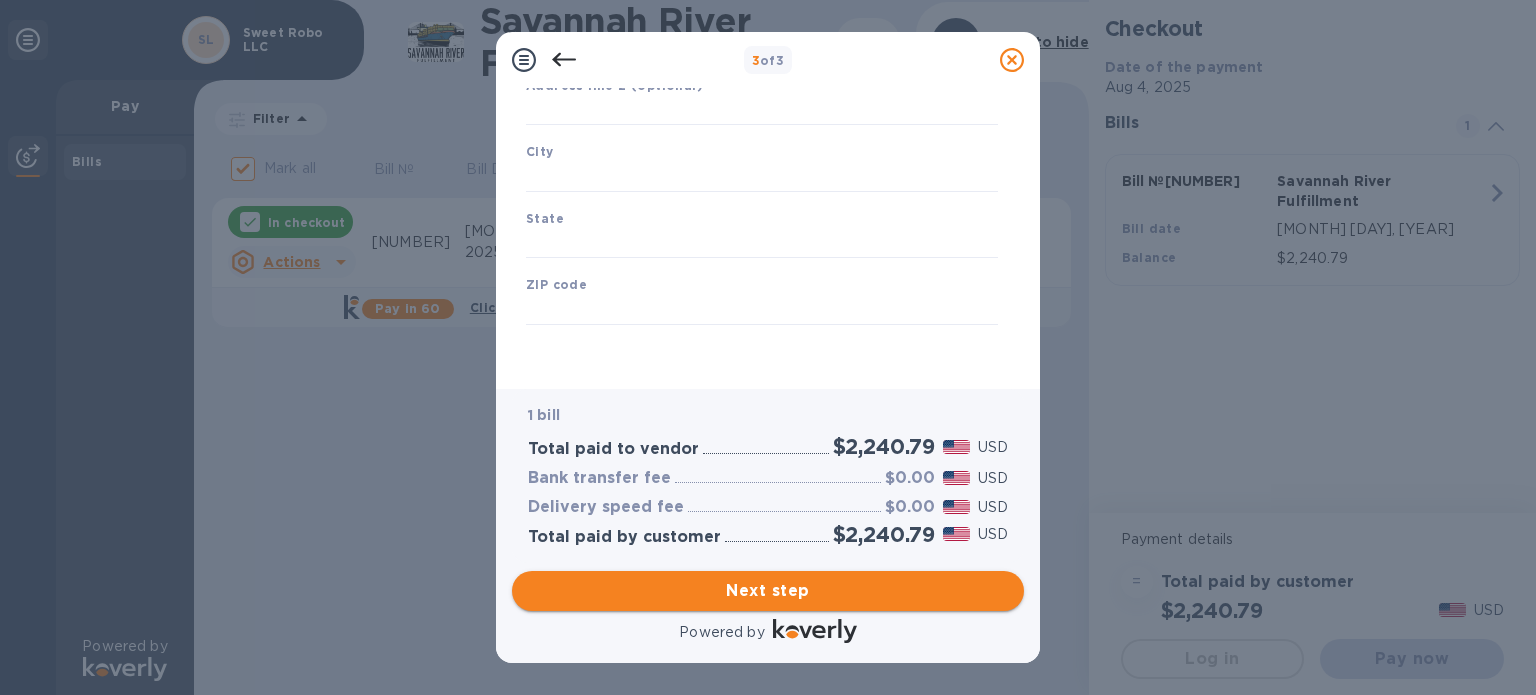 scroll, scrollTop: 285, scrollLeft: 0, axis: vertical 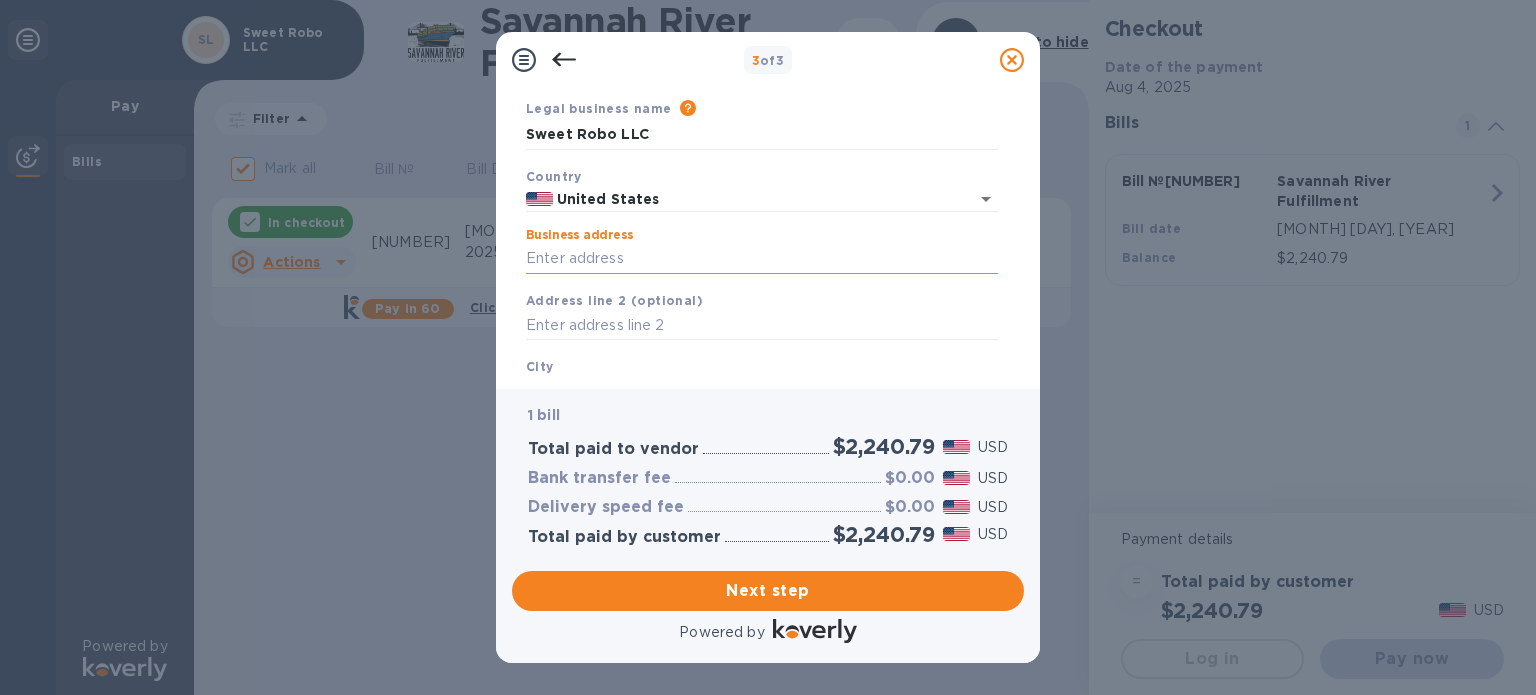 click on "Business address" at bounding box center [762, 259] 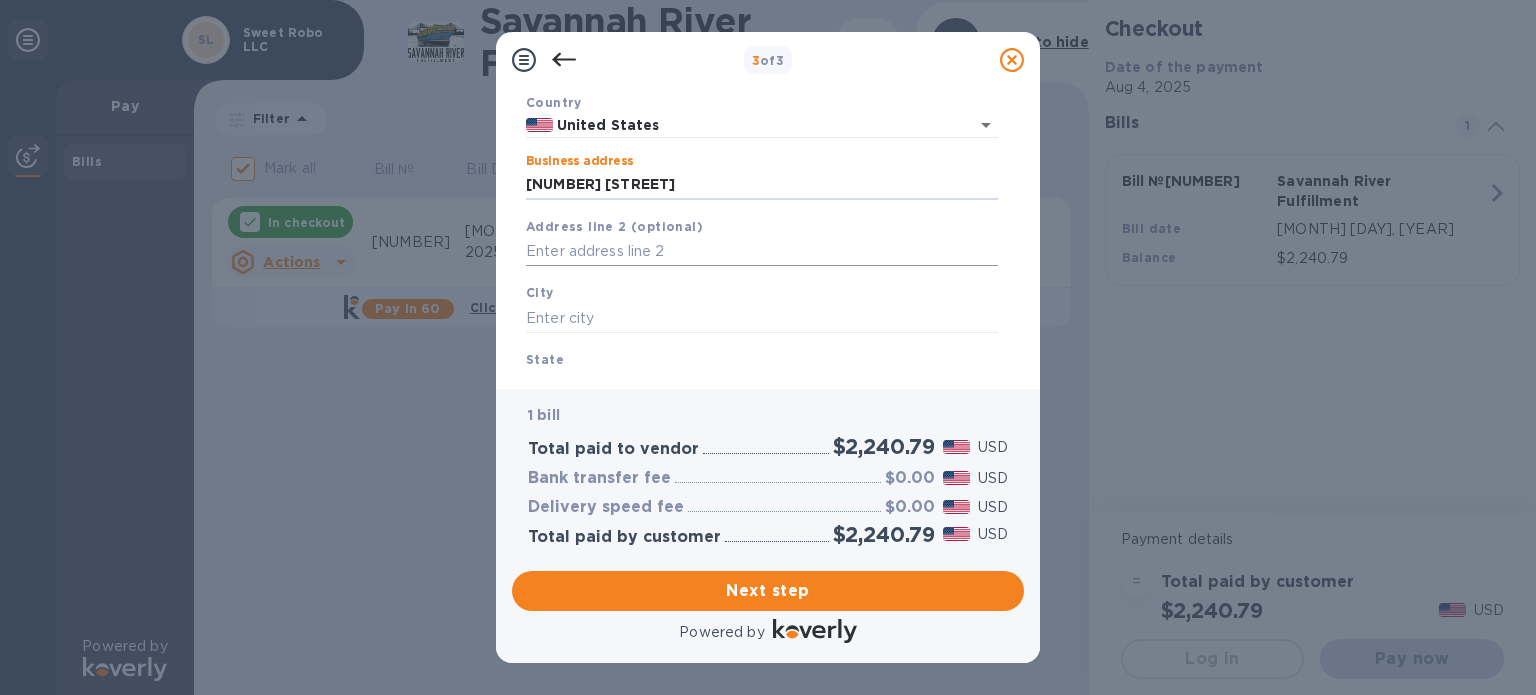 scroll, scrollTop: 148, scrollLeft: 0, axis: vertical 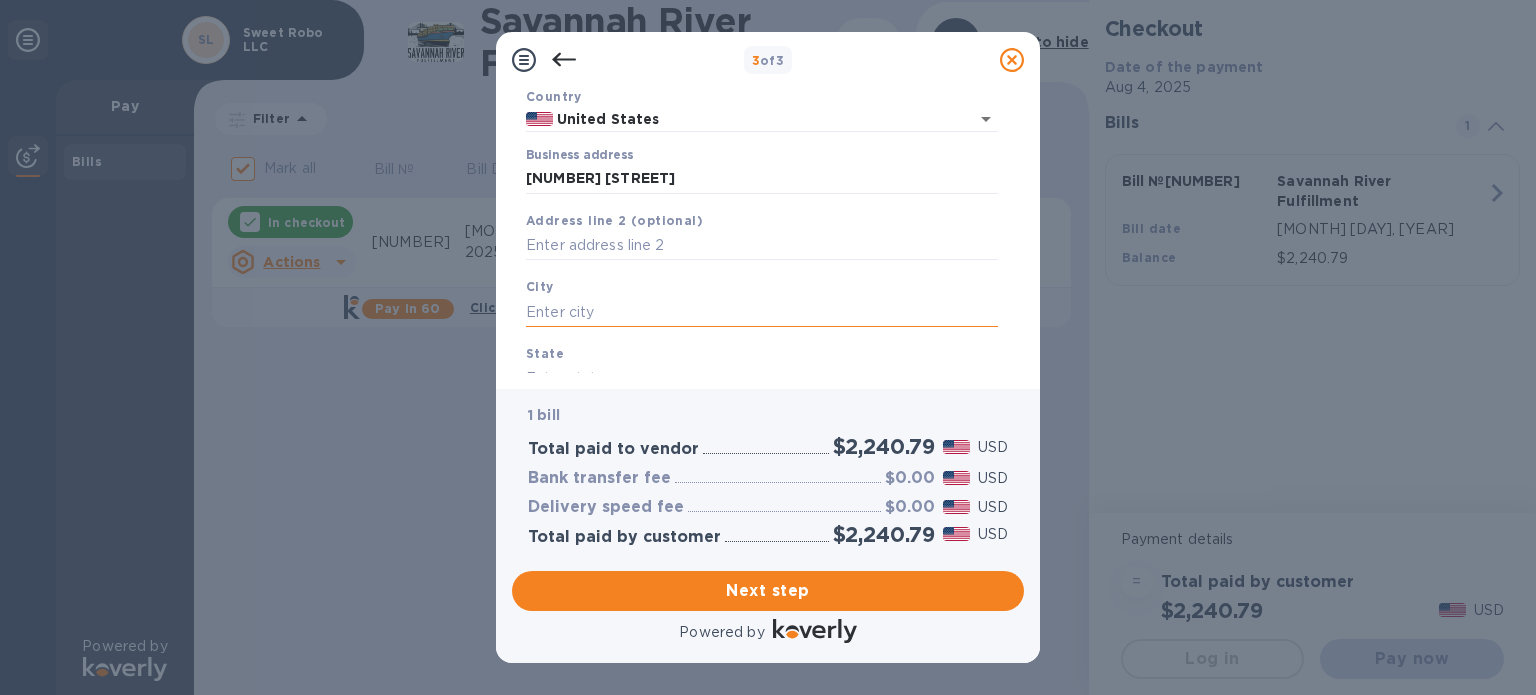 click at bounding box center [762, 312] 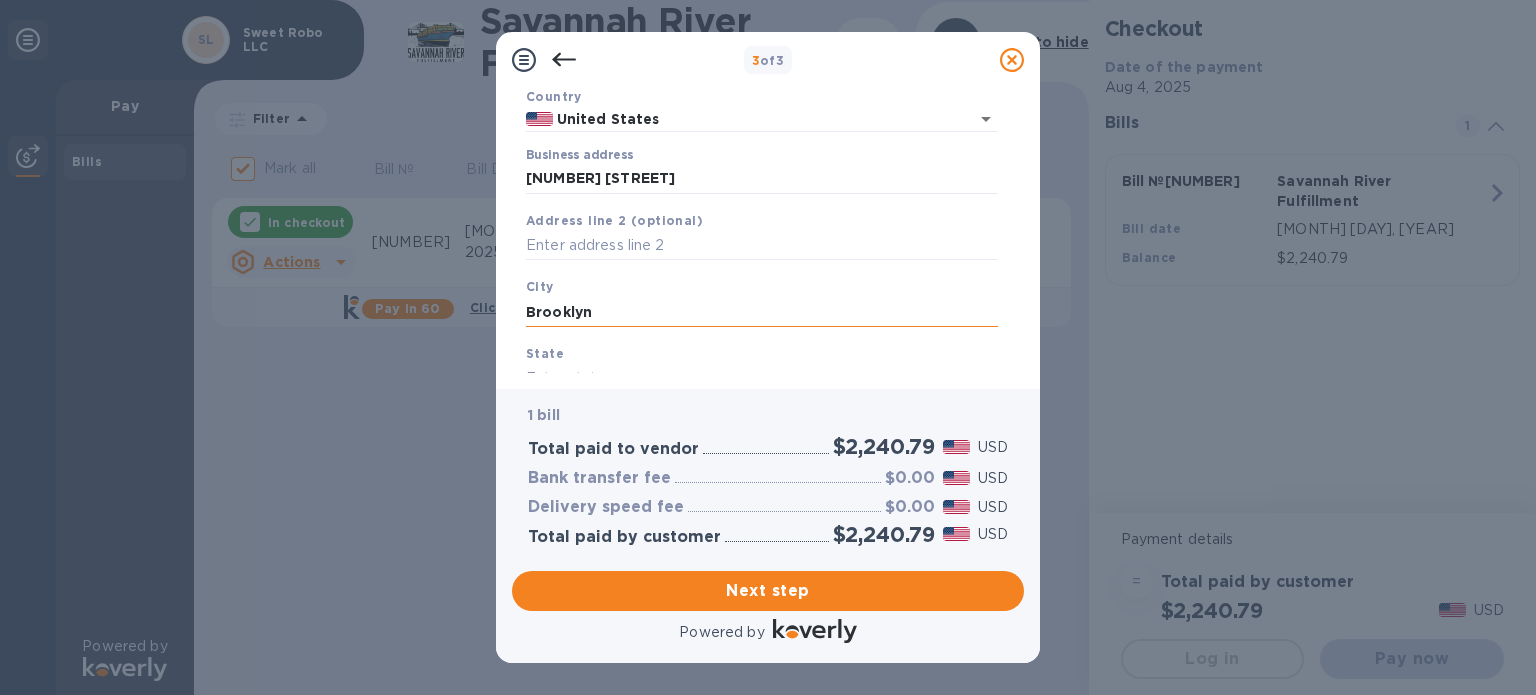 scroll, scrollTop: 208, scrollLeft: 0, axis: vertical 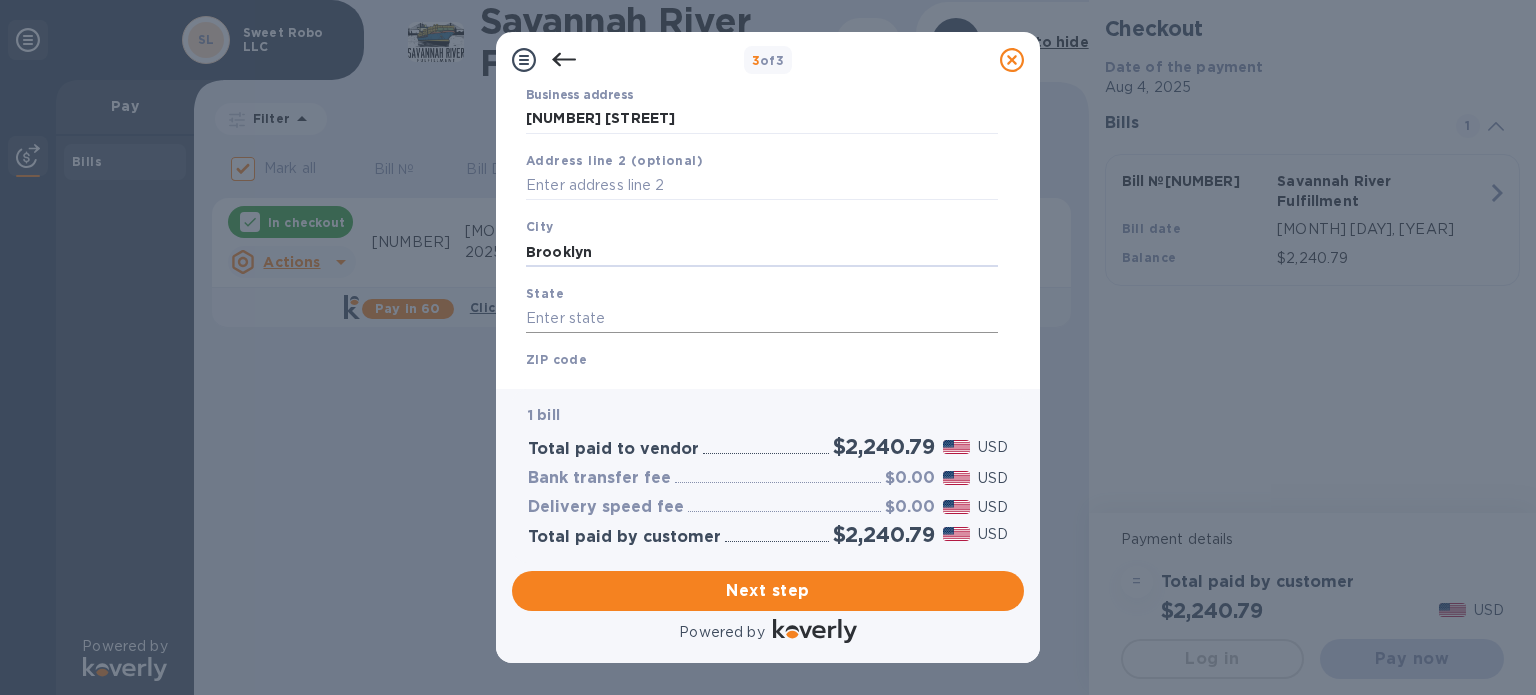 type on "Brooklyn" 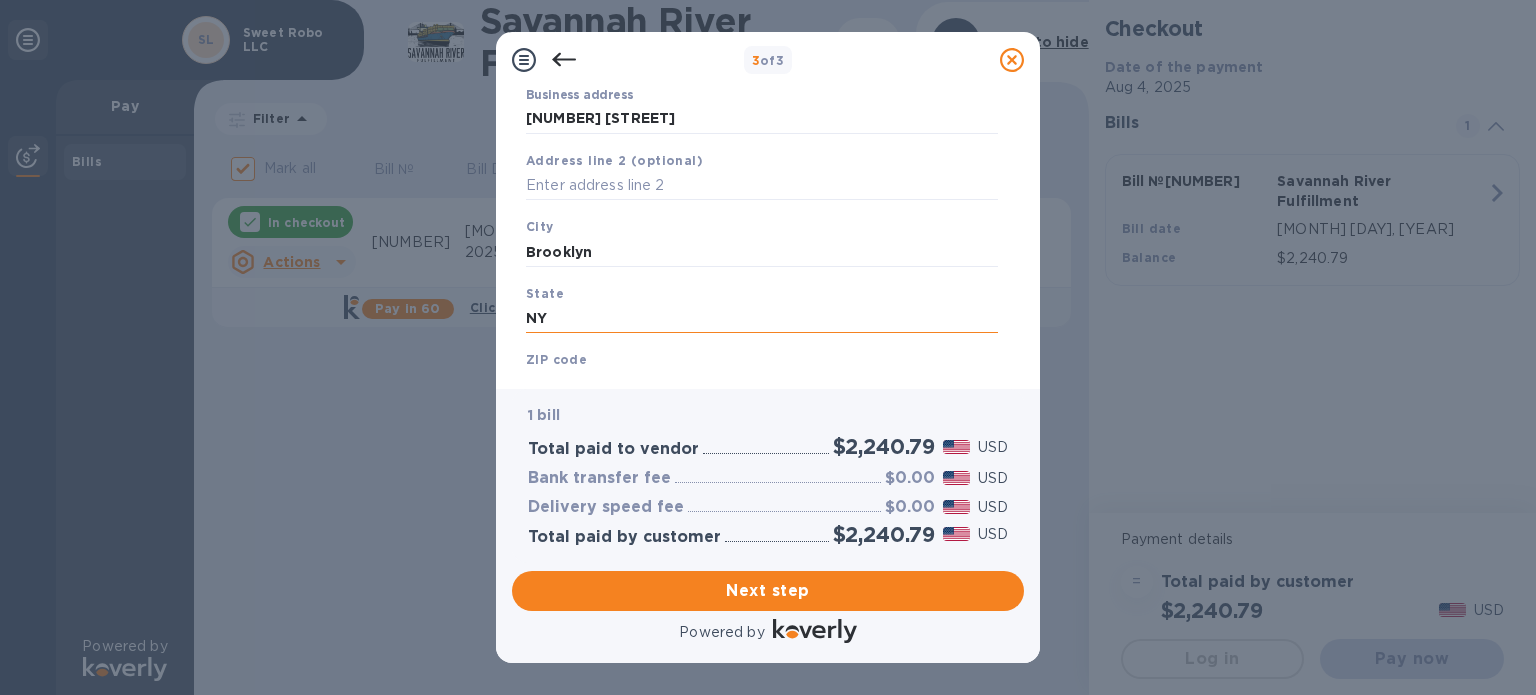 scroll, scrollTop: 285, scrollLeft: 0, axis: vertical 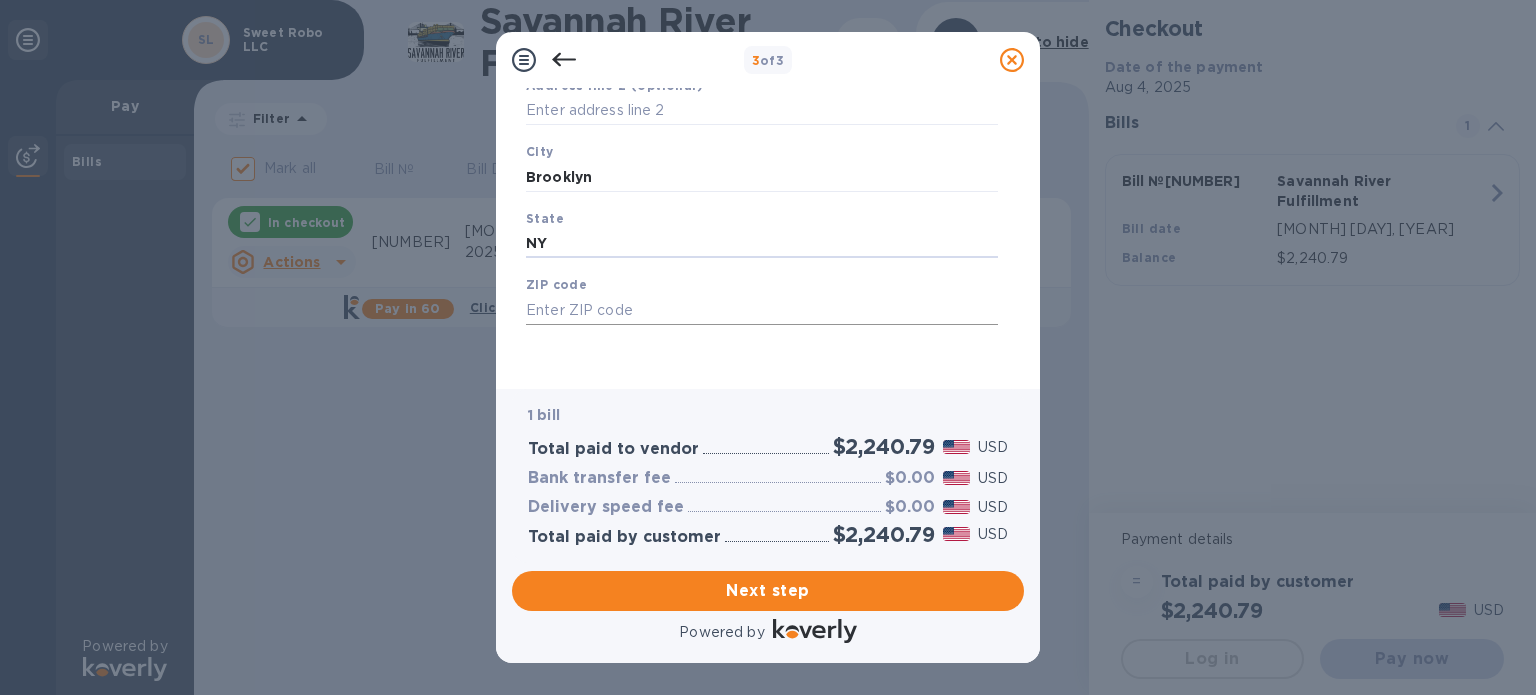 type on "NY" 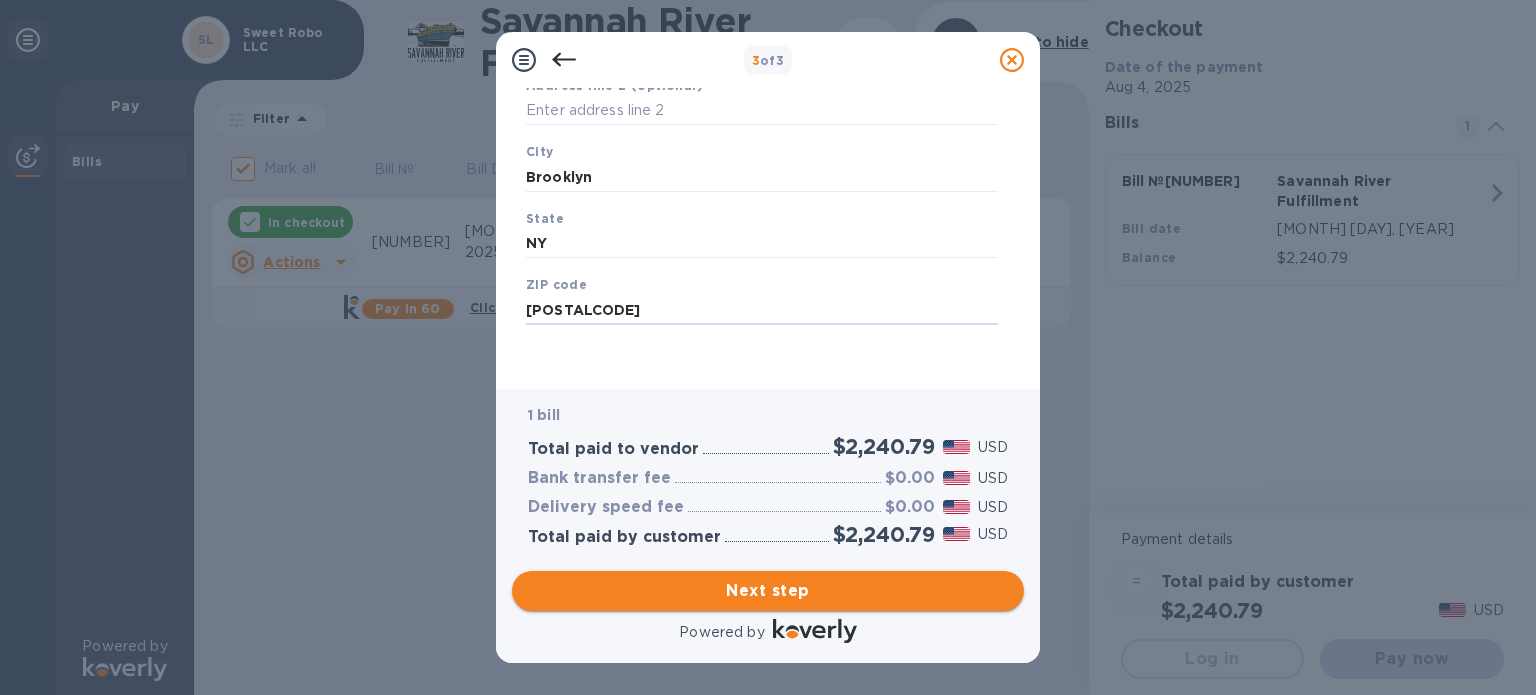 type on "[POSTALCODE]" 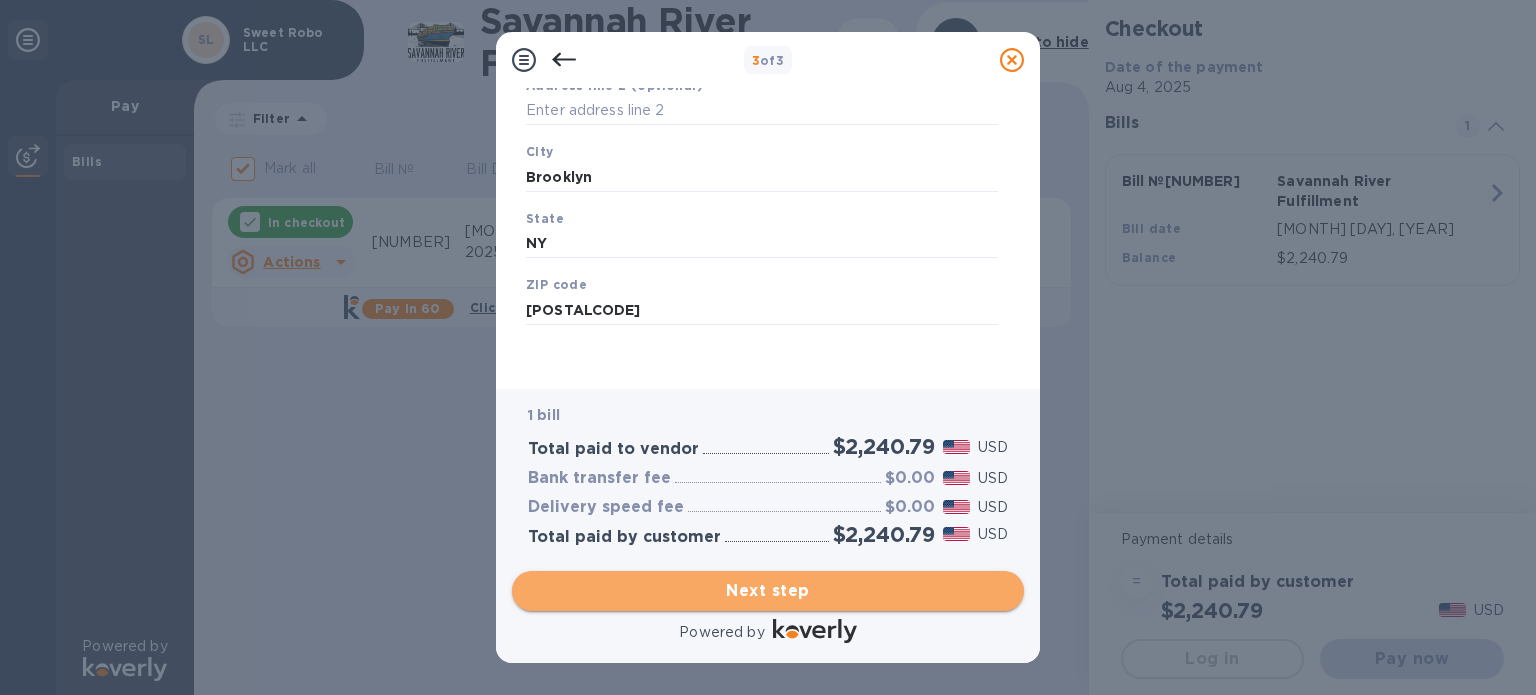 click on "Next step" at bounding box center [768, 591] 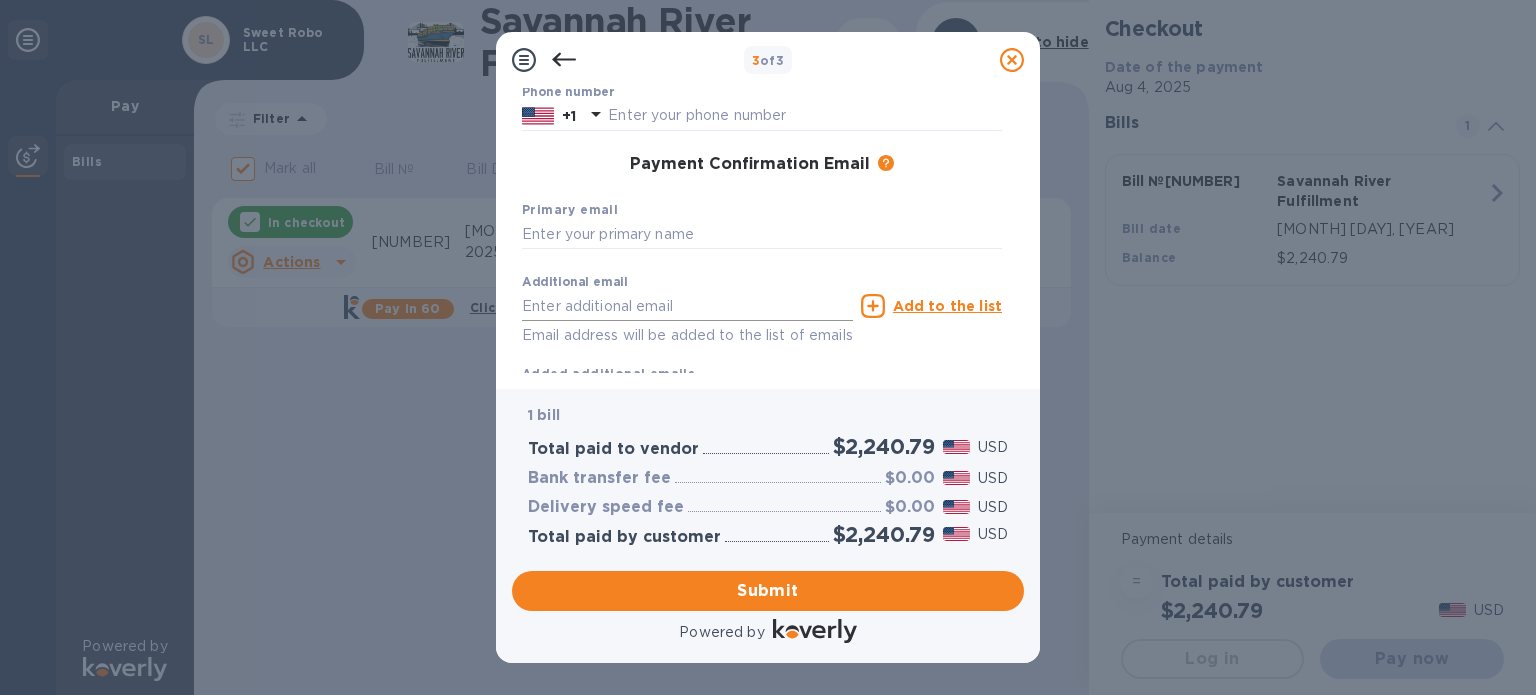 scroll, scrollTop: 308, scrollLeft: 0, axis: vertical 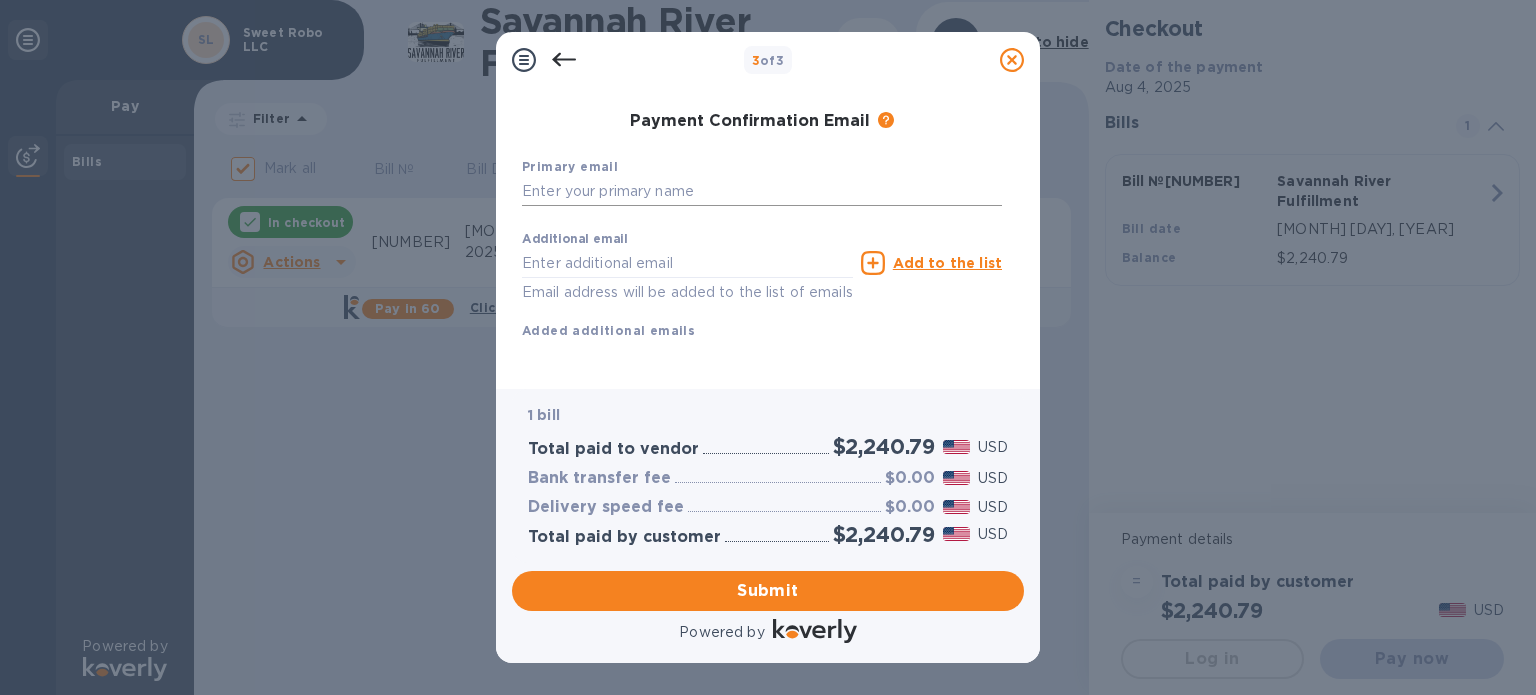 click at bounding box center [762, 192] 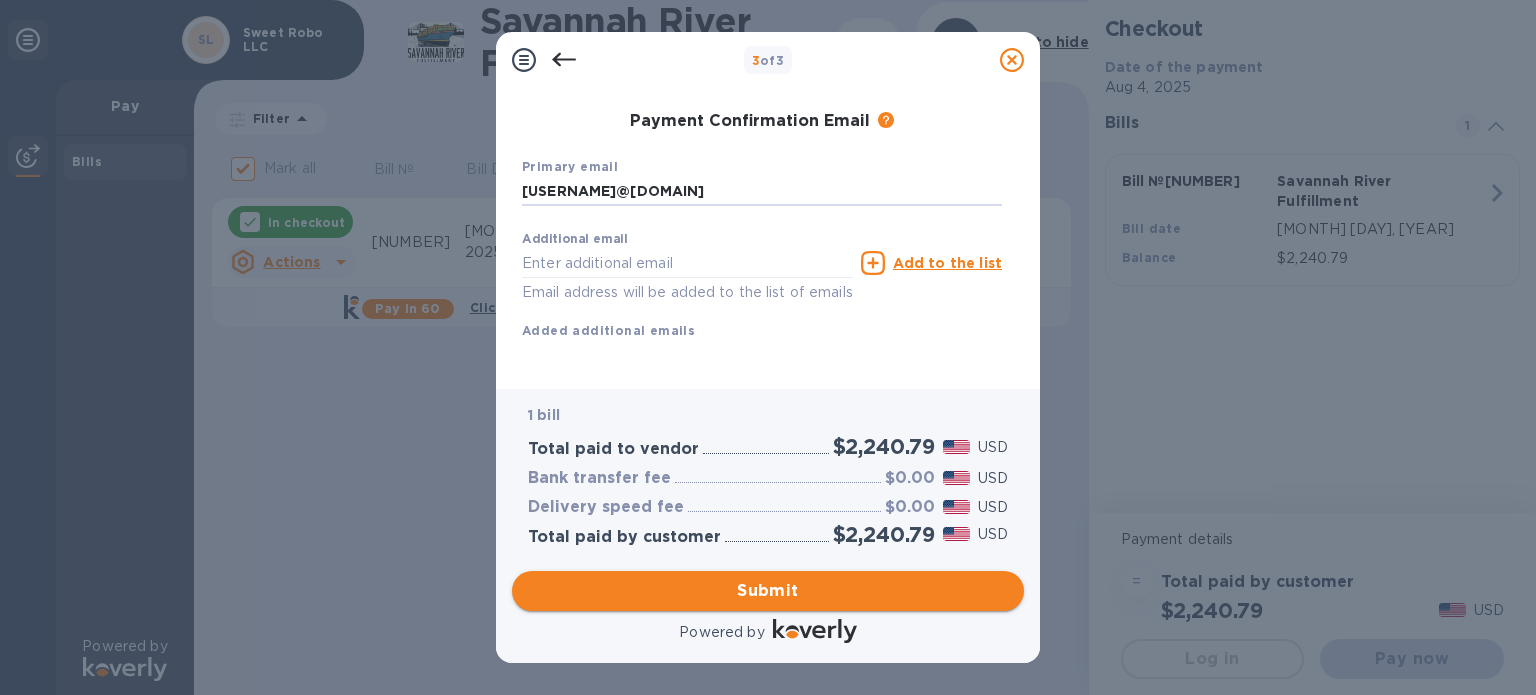 type on "[USERNAME]@[DOMAIN]" 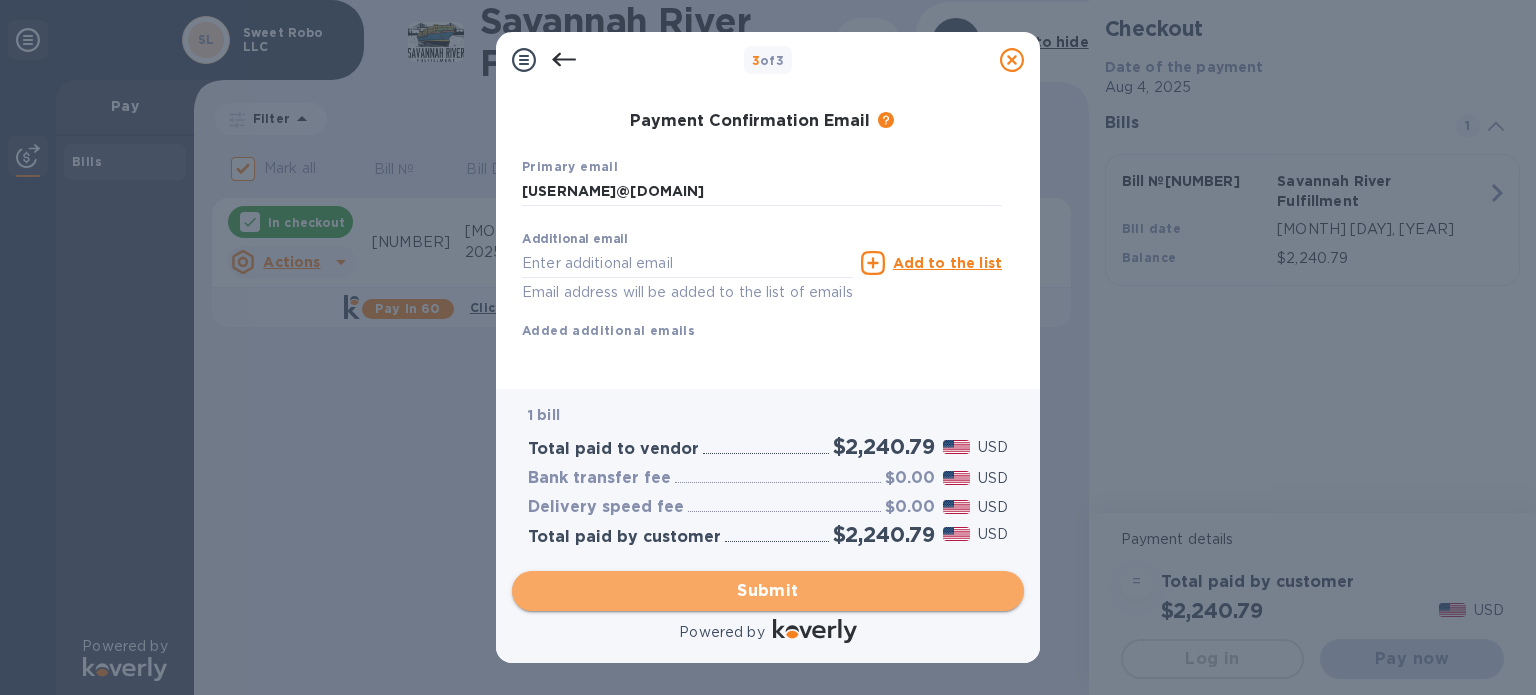 click on "Submit" at bounding box center [768, 591] 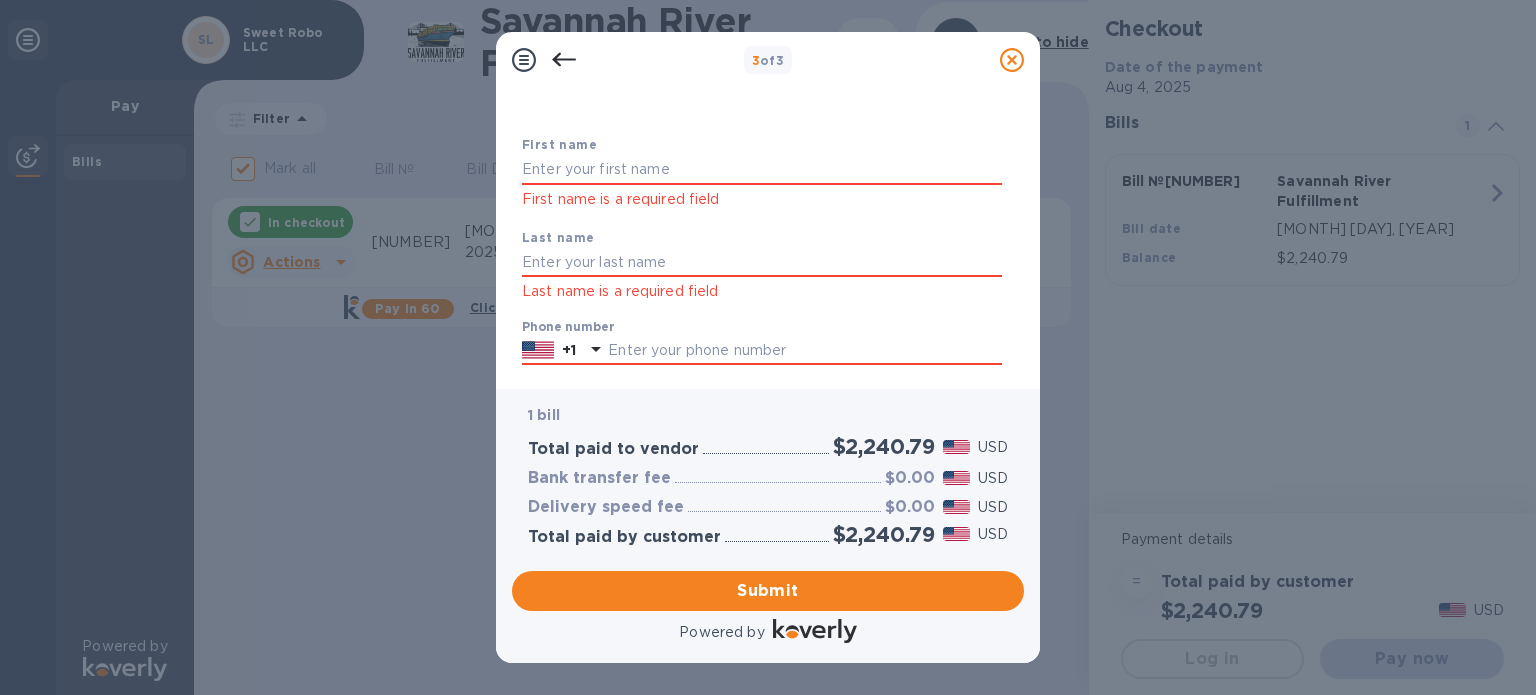 scroll, scrollTop: 31, scrollLeft: 0, axis: vertical 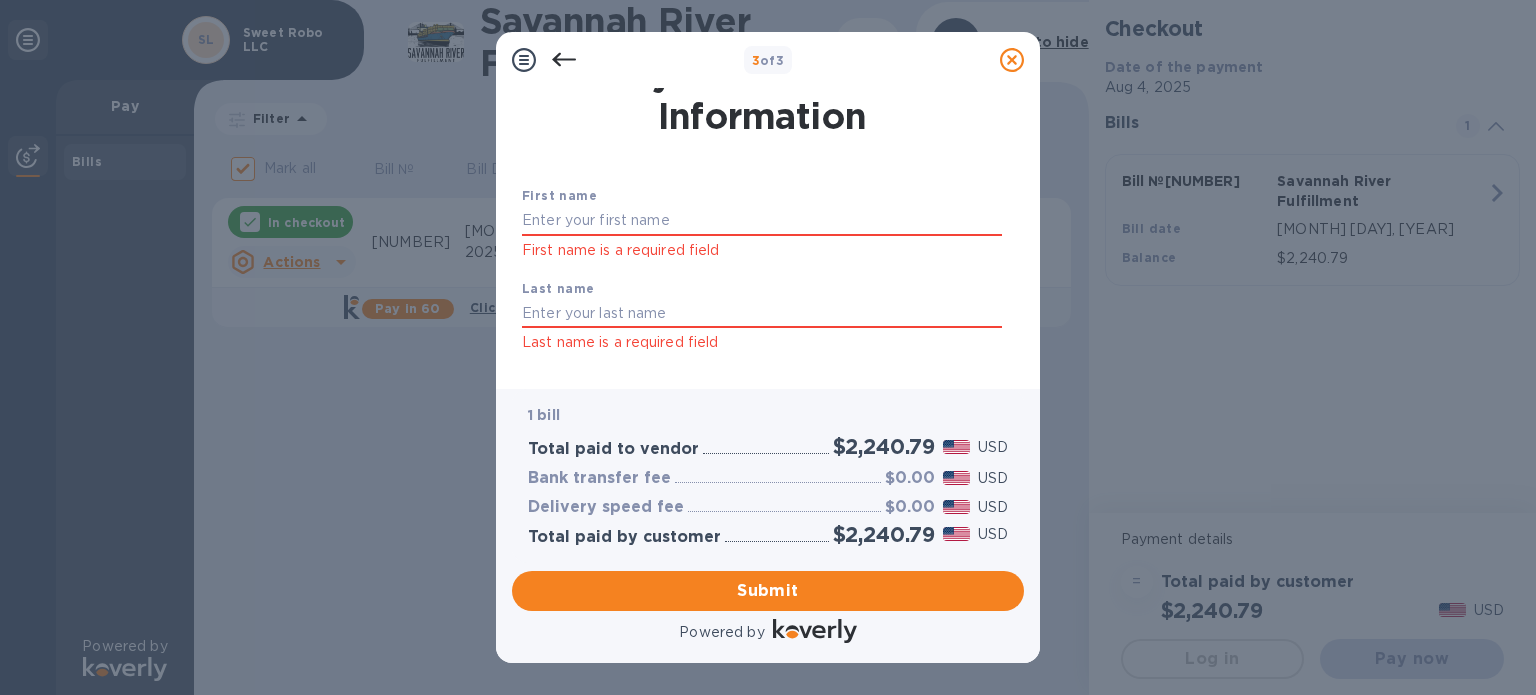 click on "First name is a required field" 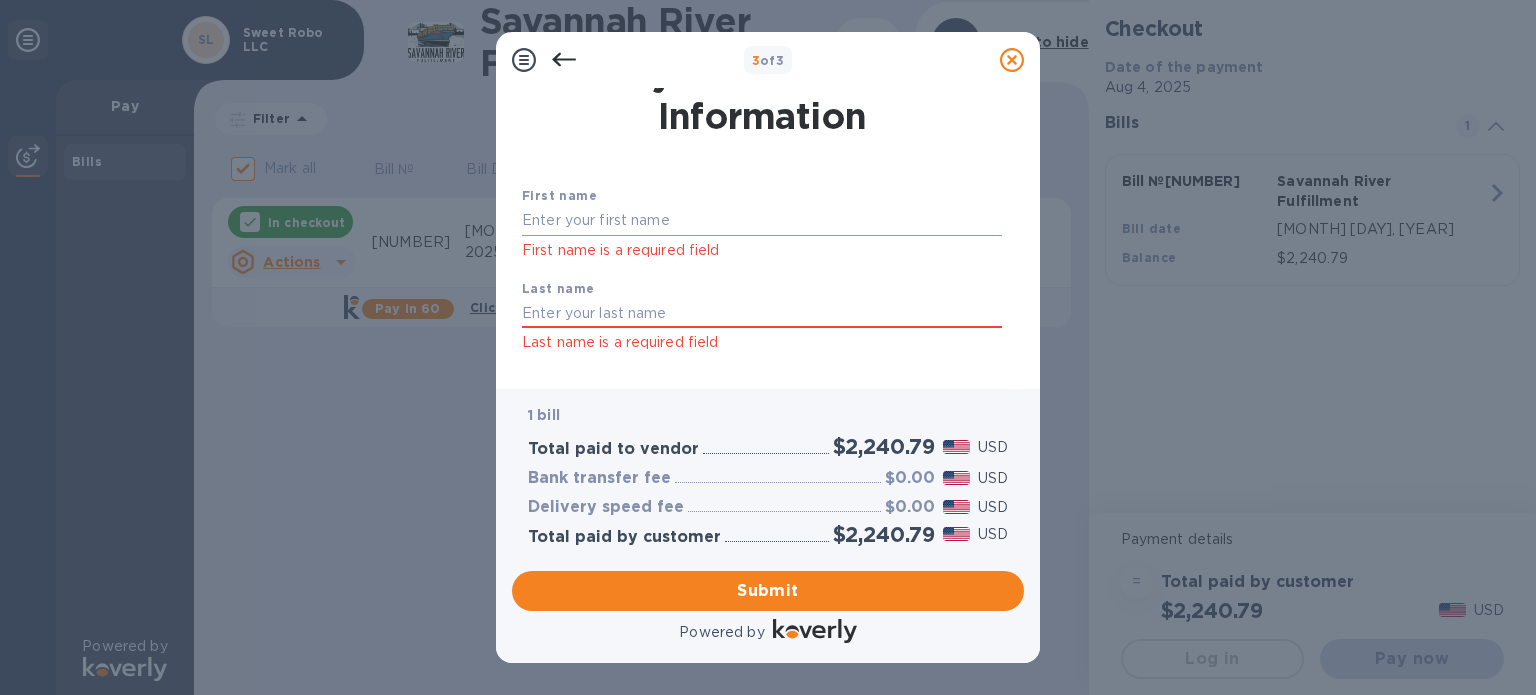 click at bounding box center (762, 221) 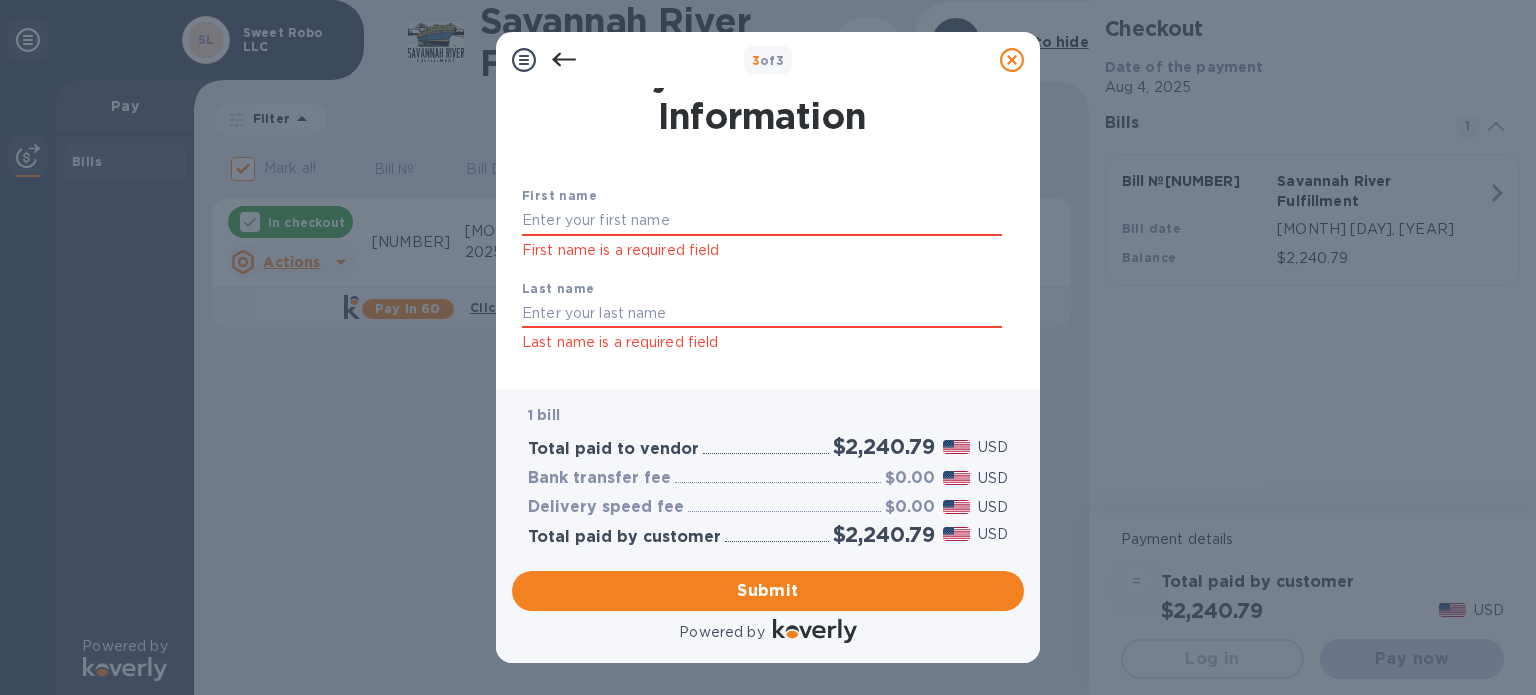 type on "[FIRST]" 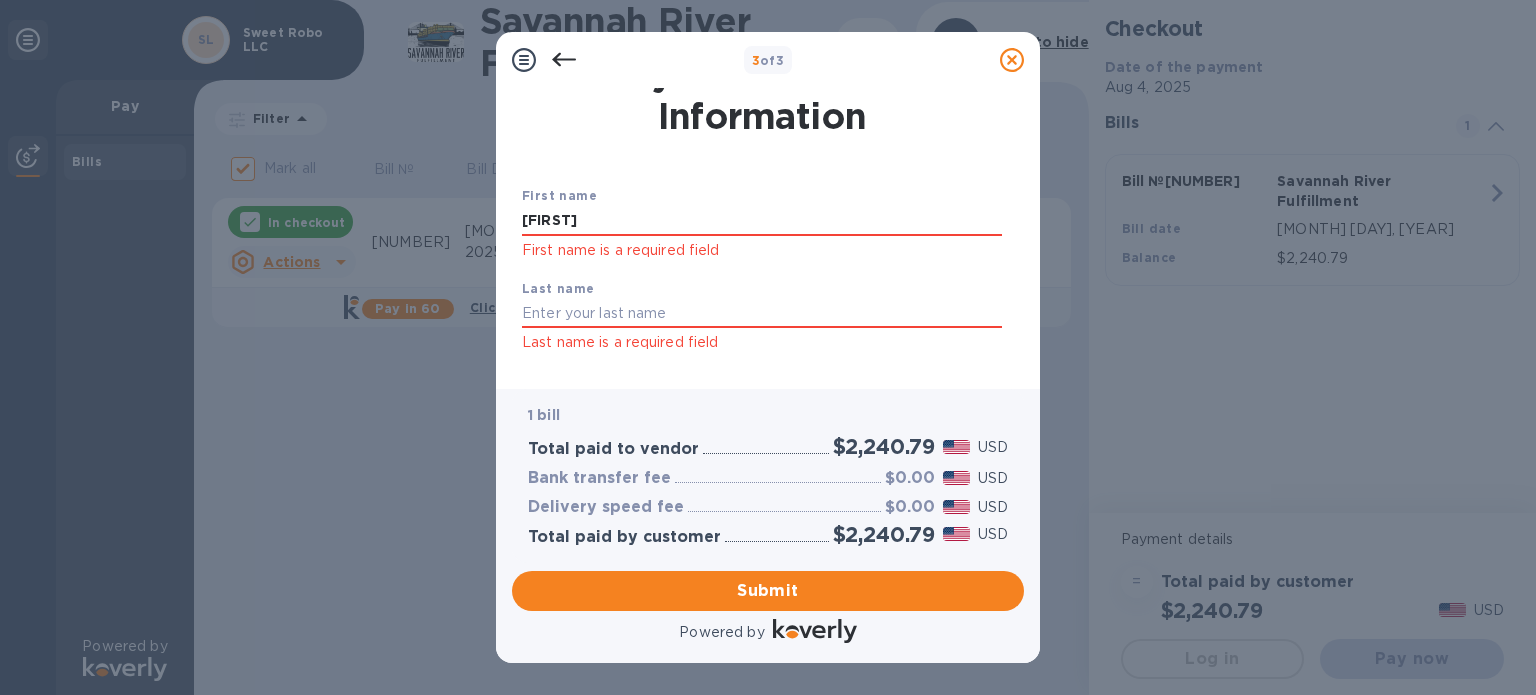 type on "[LAST]" 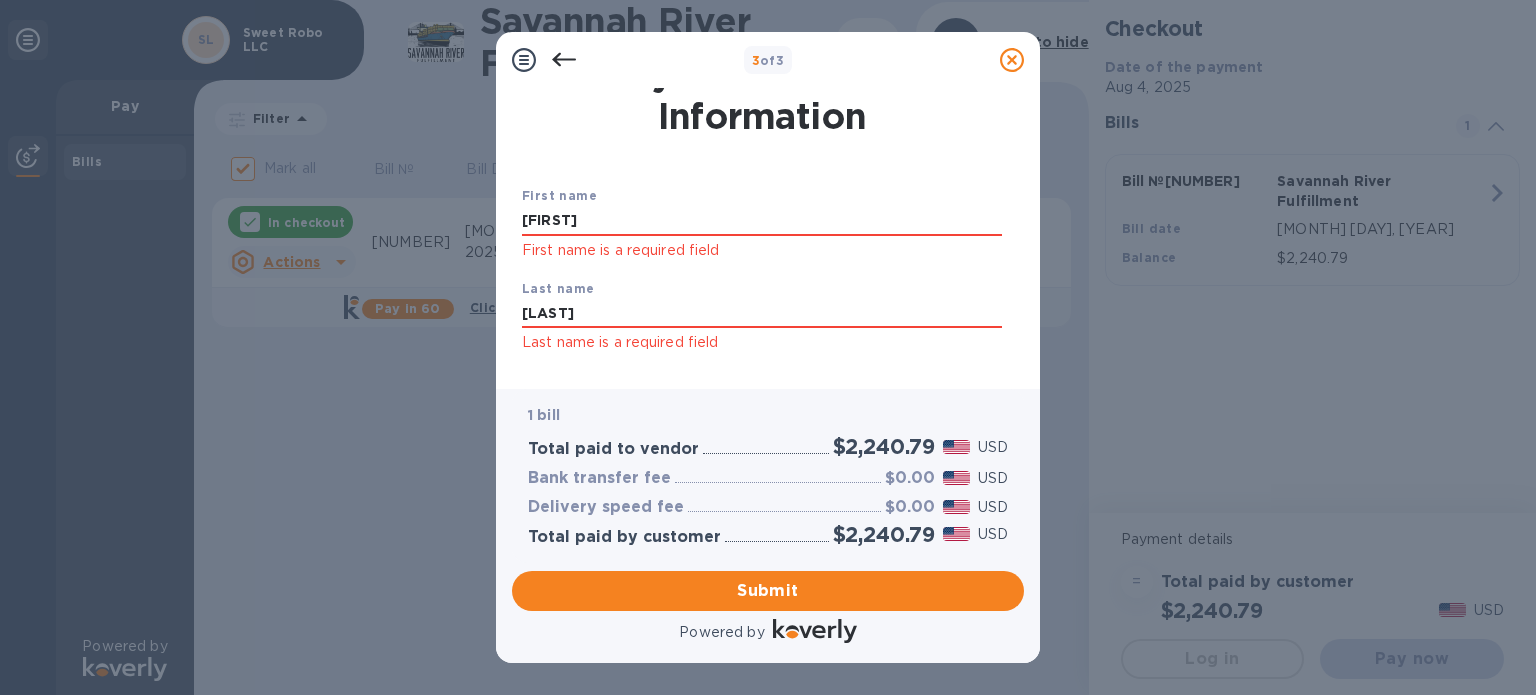 type on "[USERNAME]@[DOMAIN]" 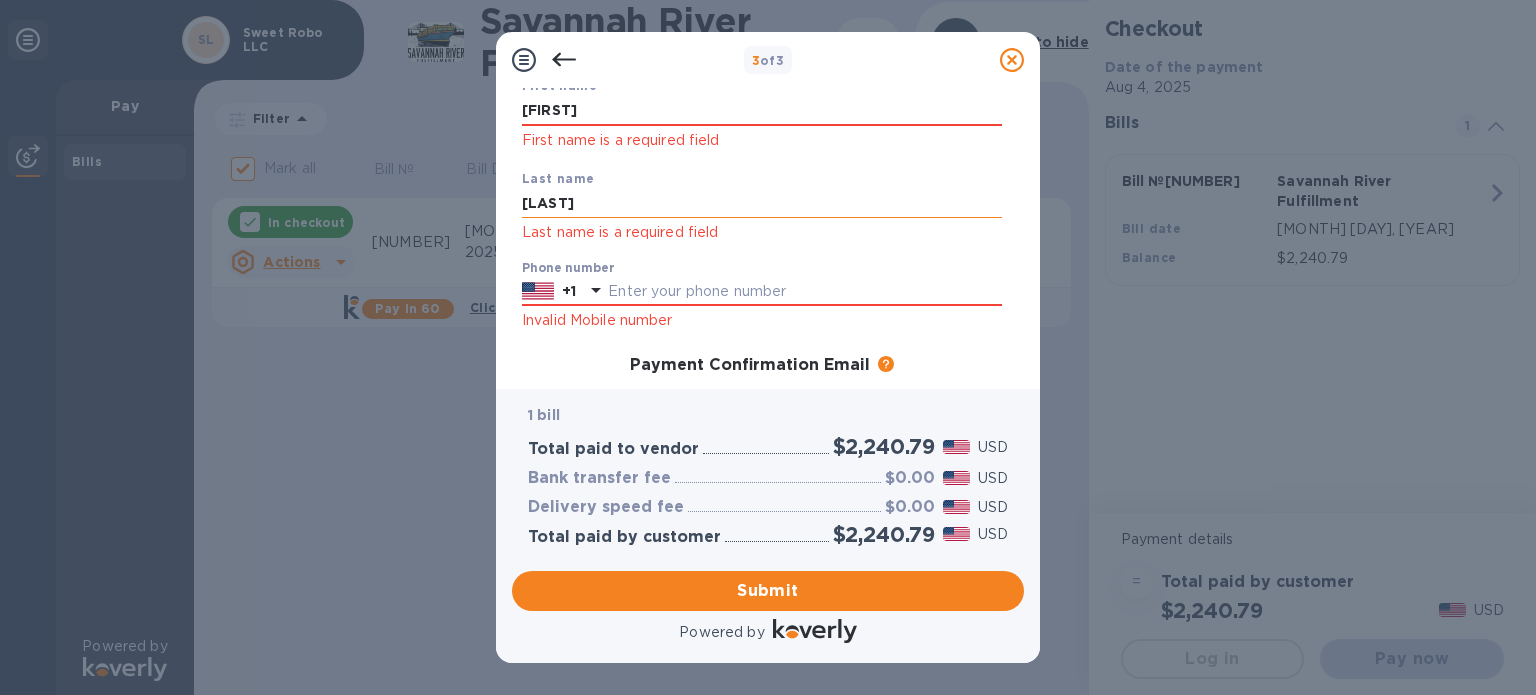scroll, scrollTop: 160, scrollLeft: 0, axis: vertical 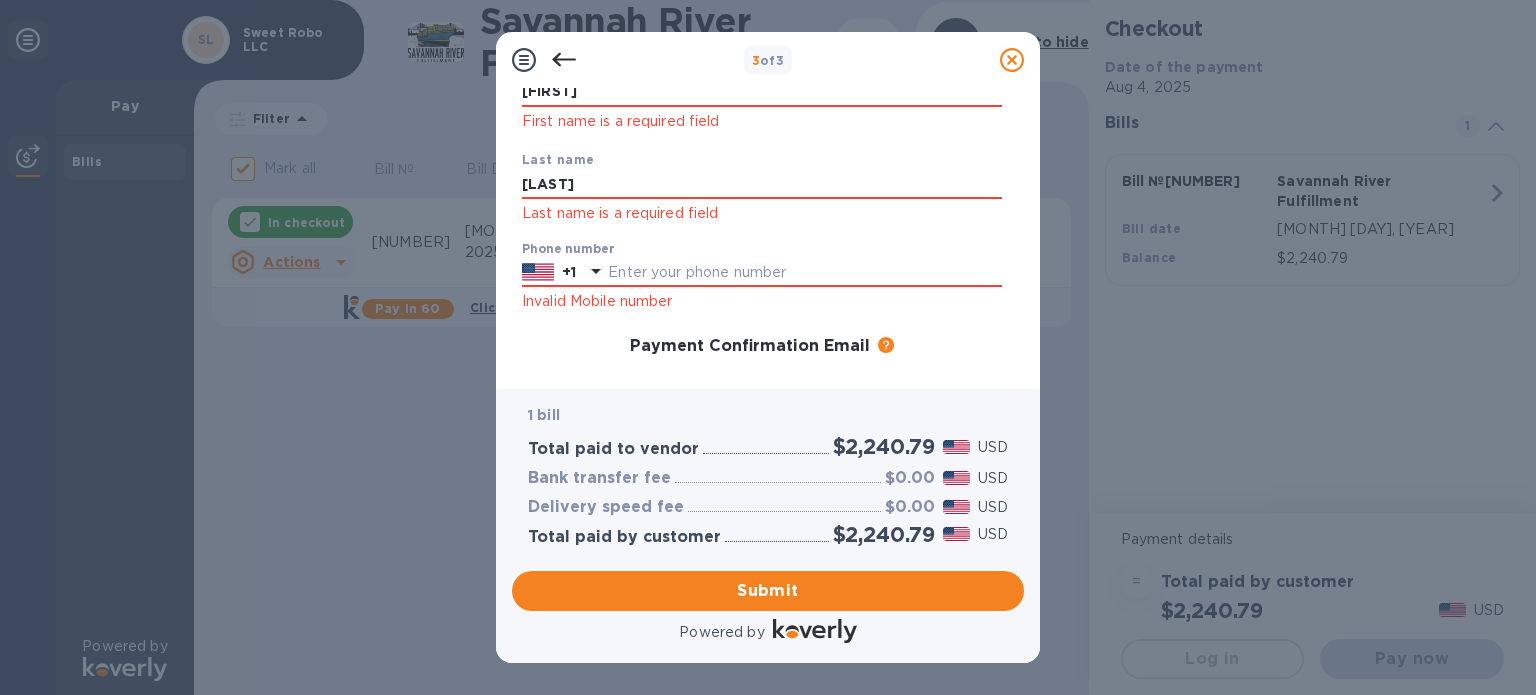 click on "Phone number +1 Invalid Mobile number" at bounding box center [762, 278] 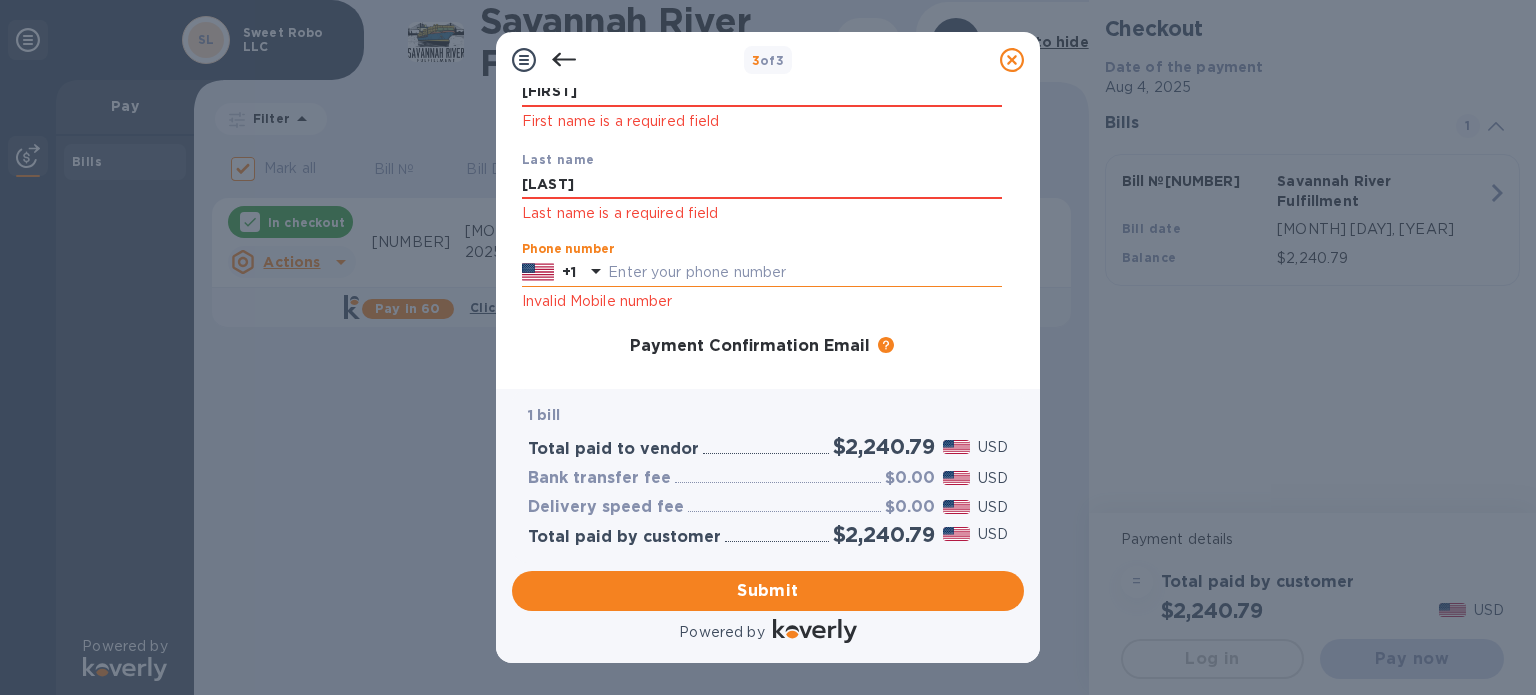 click at bounding box center (805, 273) 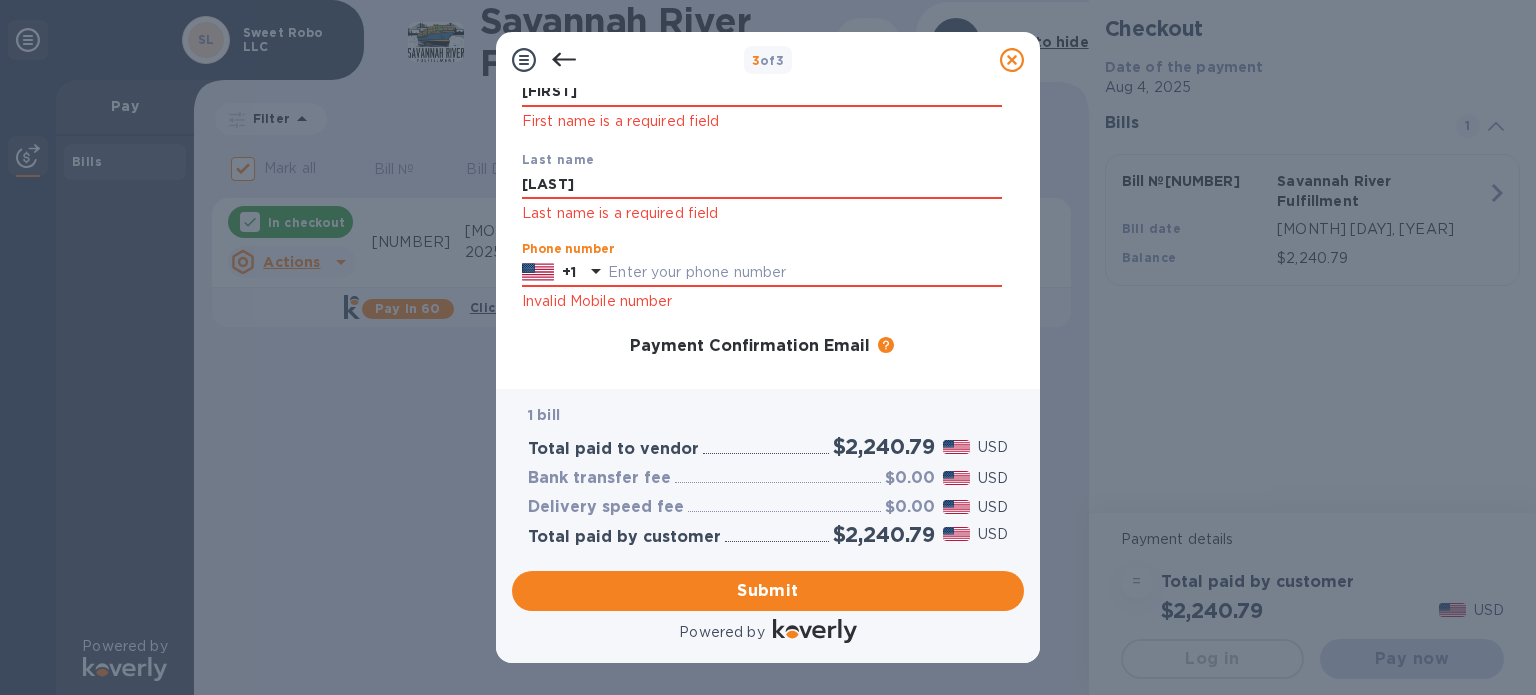 type on "[PHONE]" 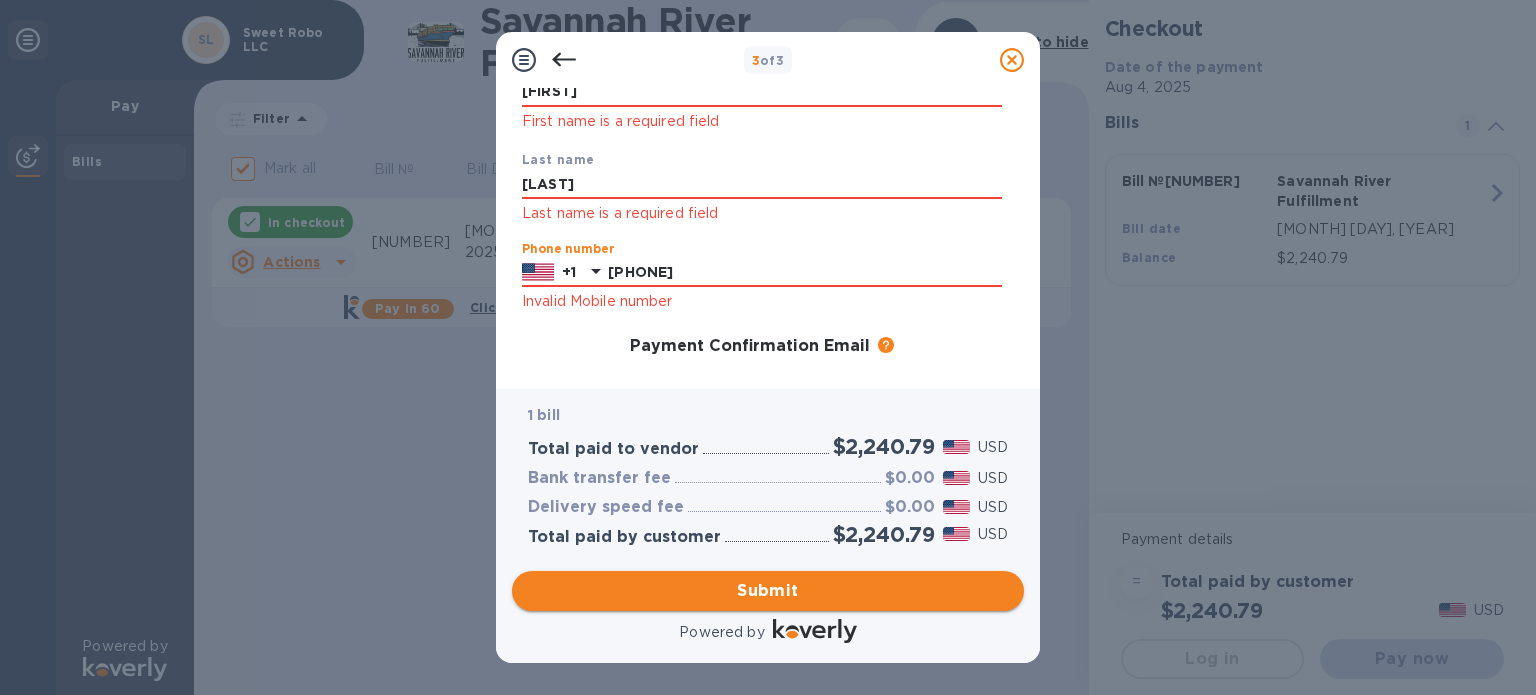 click on "Submit" at bounding box center (768, 591) 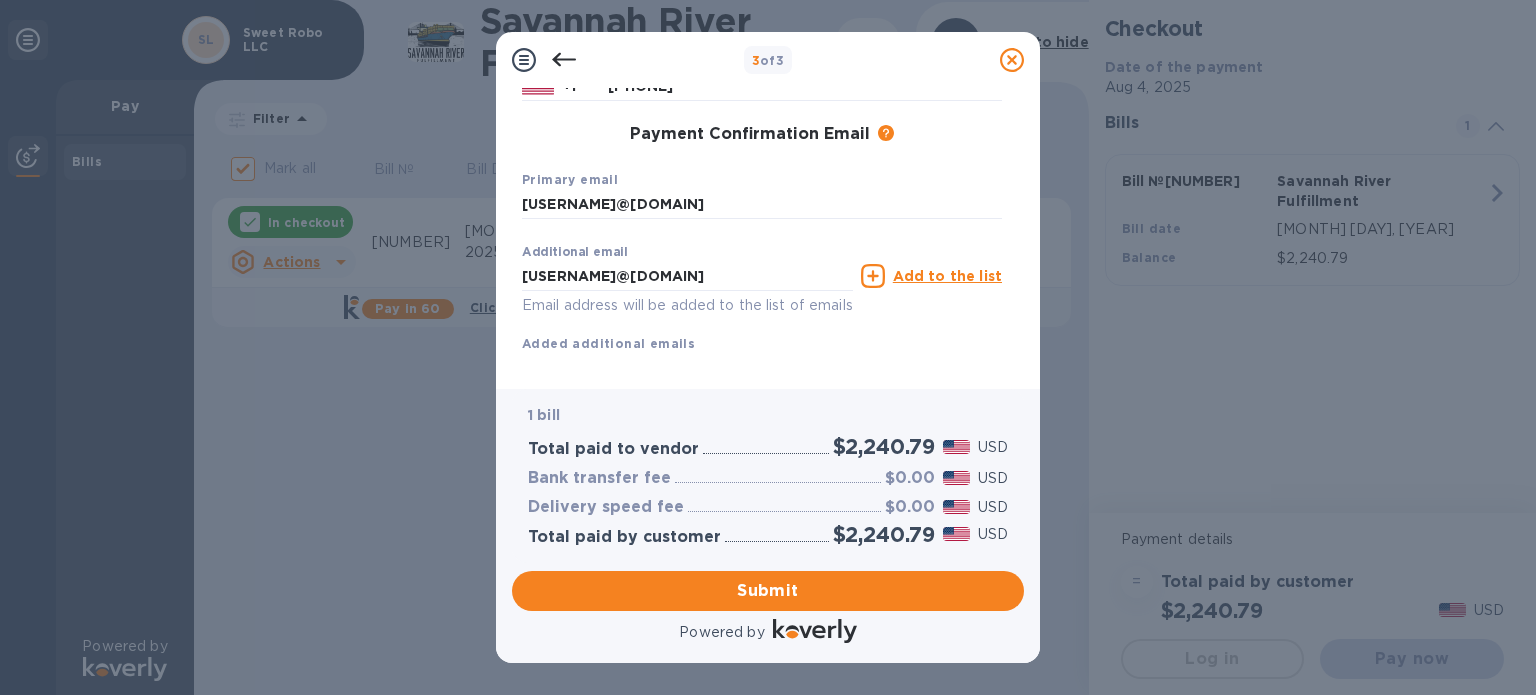 scroll, scrollTop: 358, scrollLeft: 0, axis: vertical 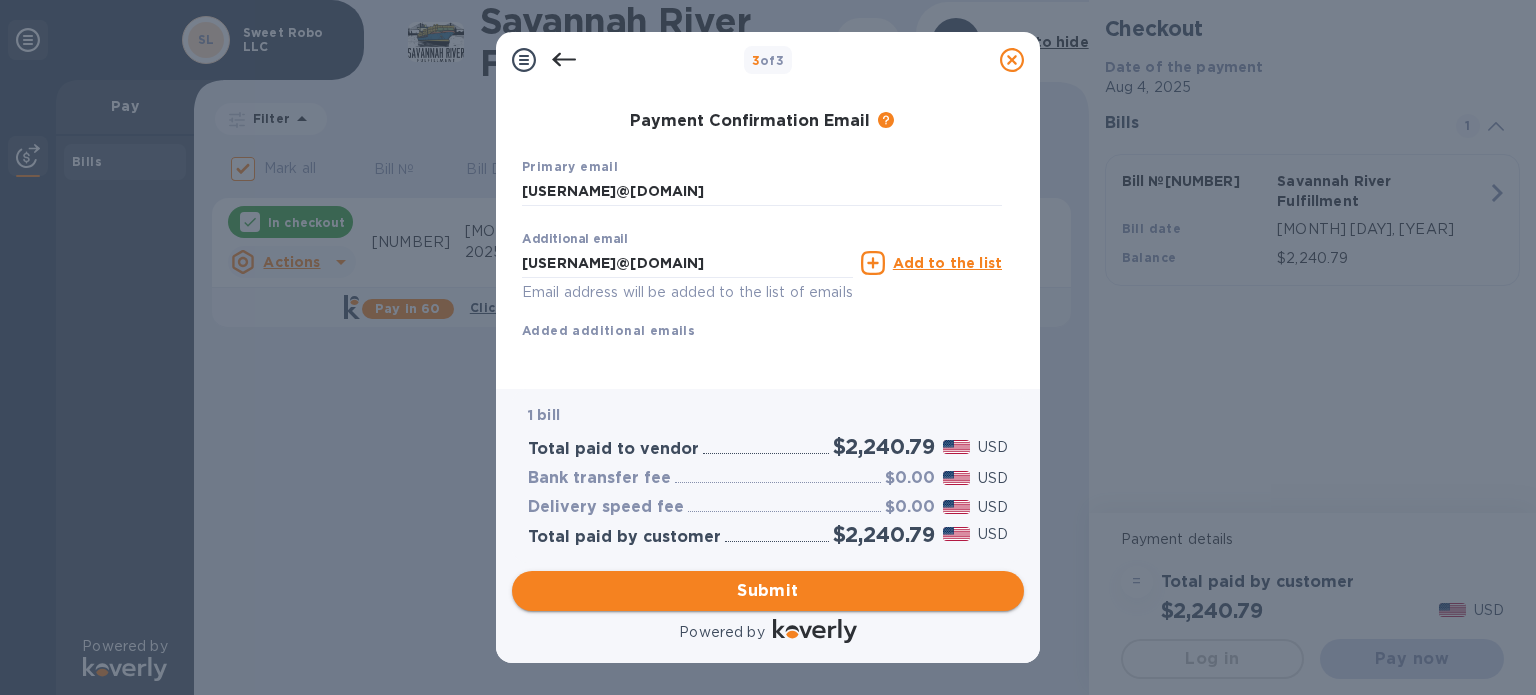 click on "Submit" at bounding box center [768, 591] 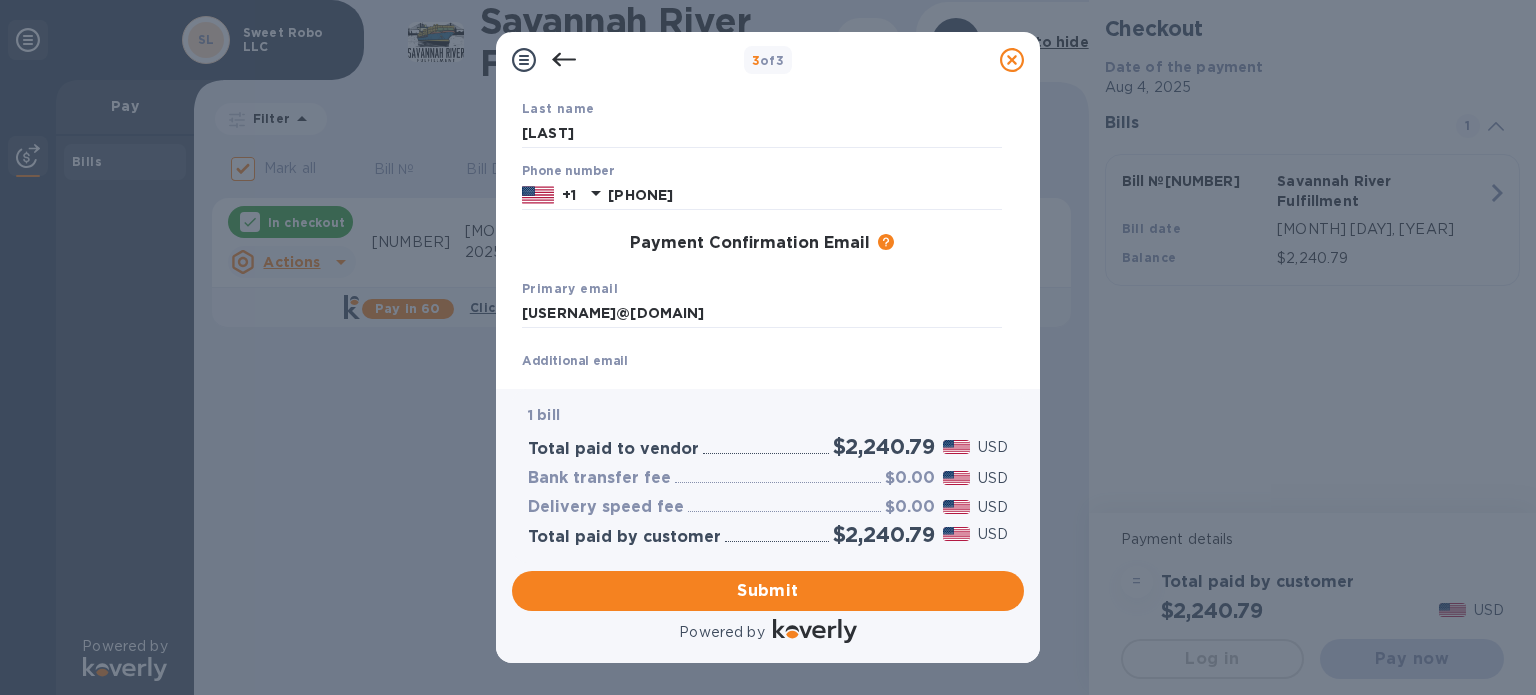 scroll, scrollTop: 0, scrollLeft: 0, axis: both 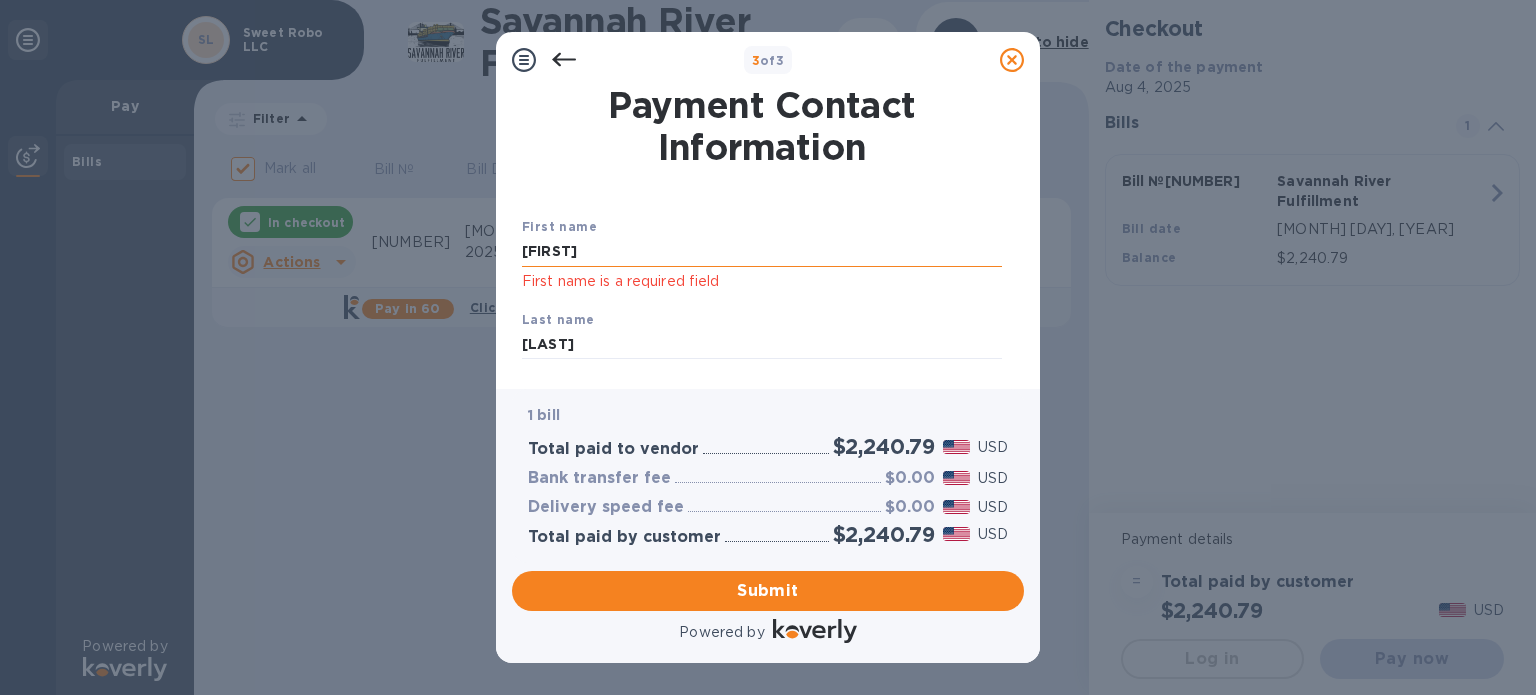 click on "[FIRST]" at bounding box center [762, 252] 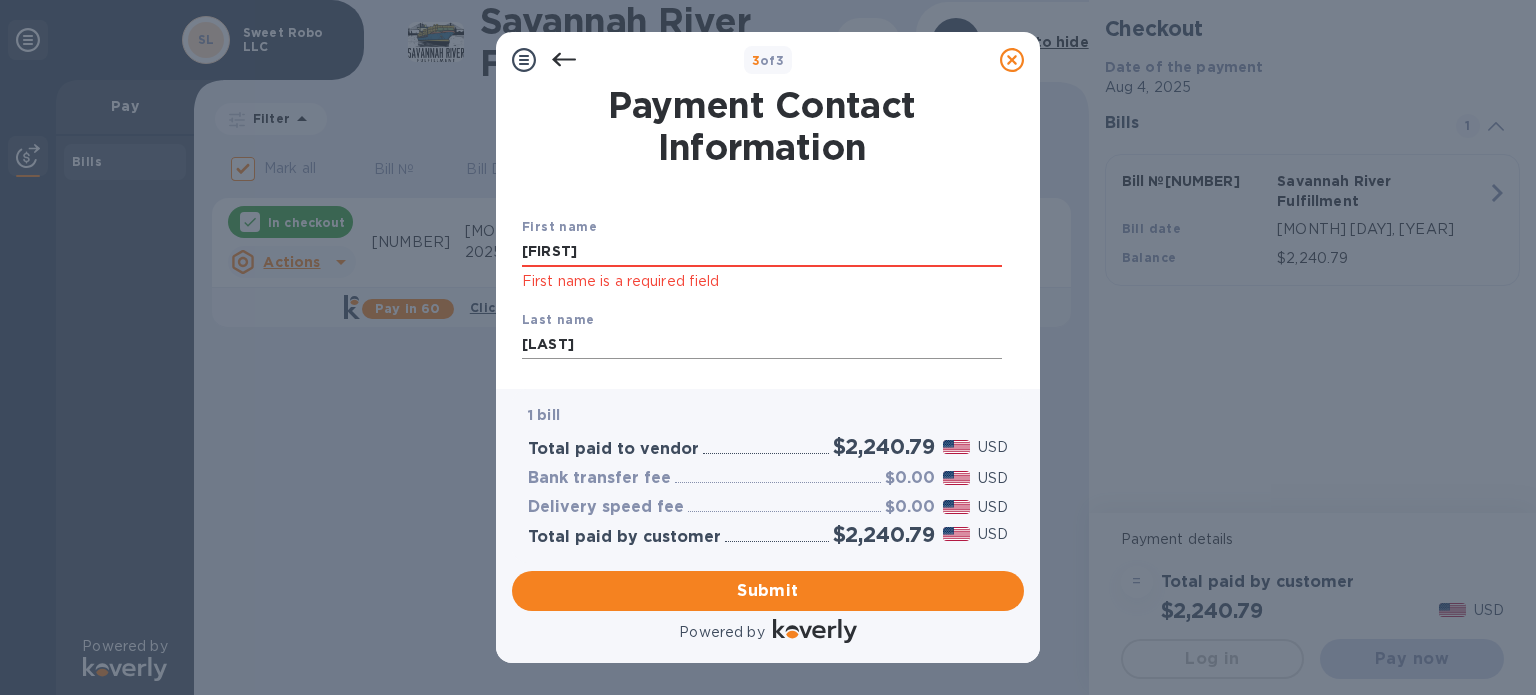 type on "[FIRST]" 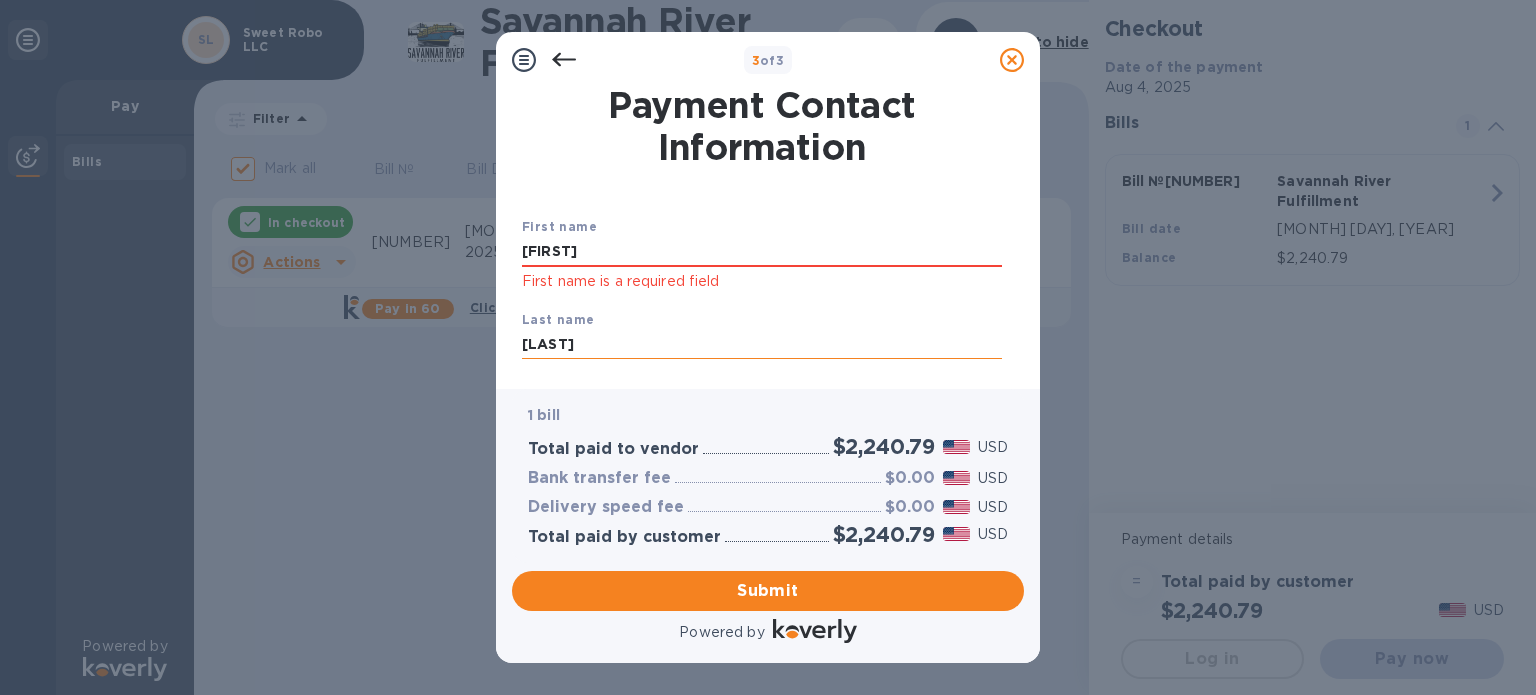 click on "[LAST]" at bounding box center (762, 345) 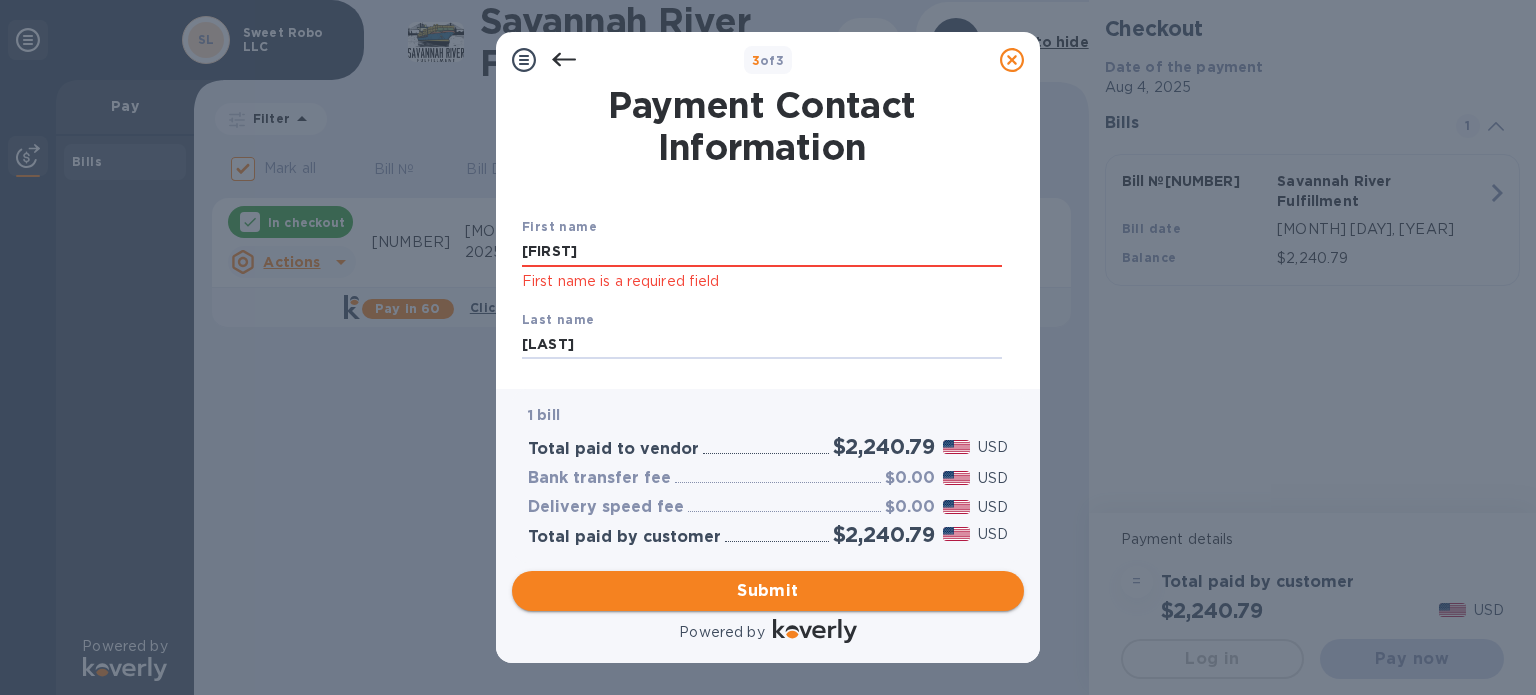 type on "[LAST]" 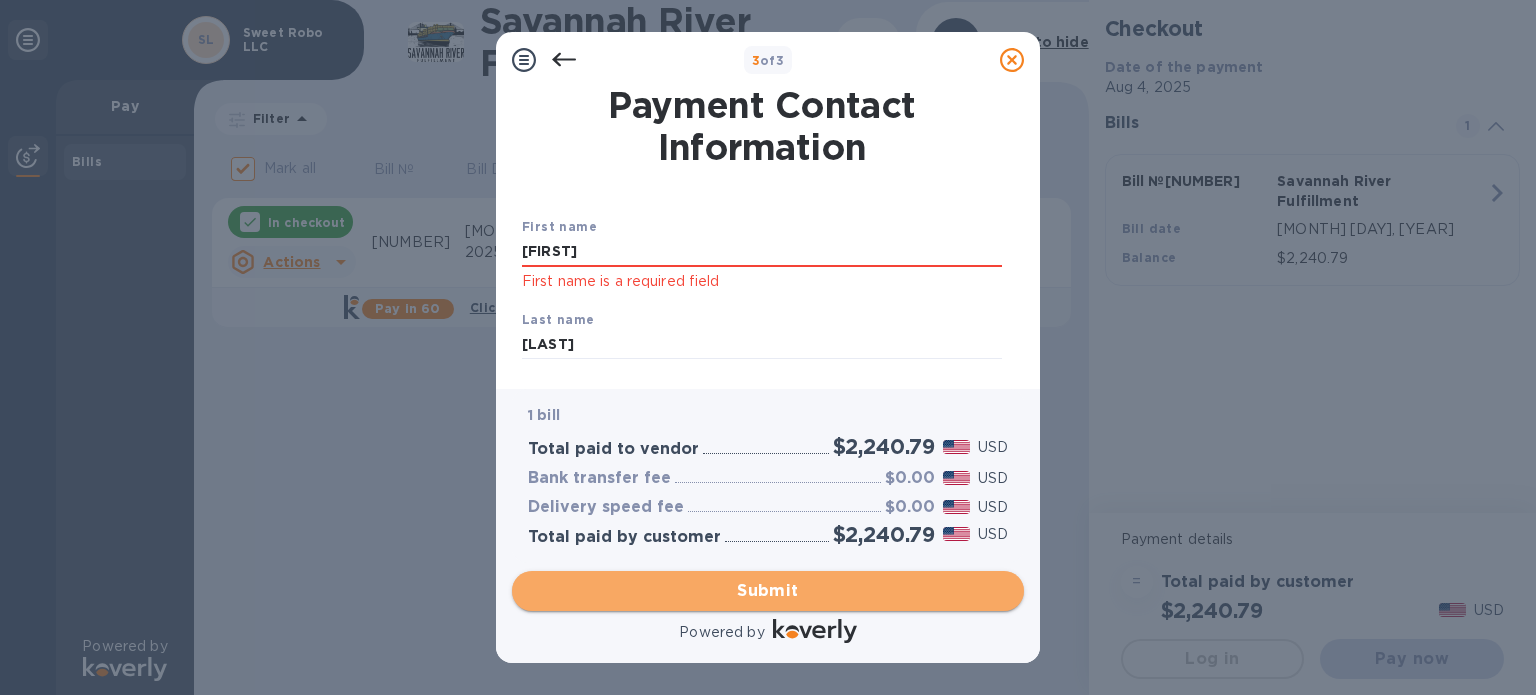 click on "Submit" at bounding box center (768, 591) 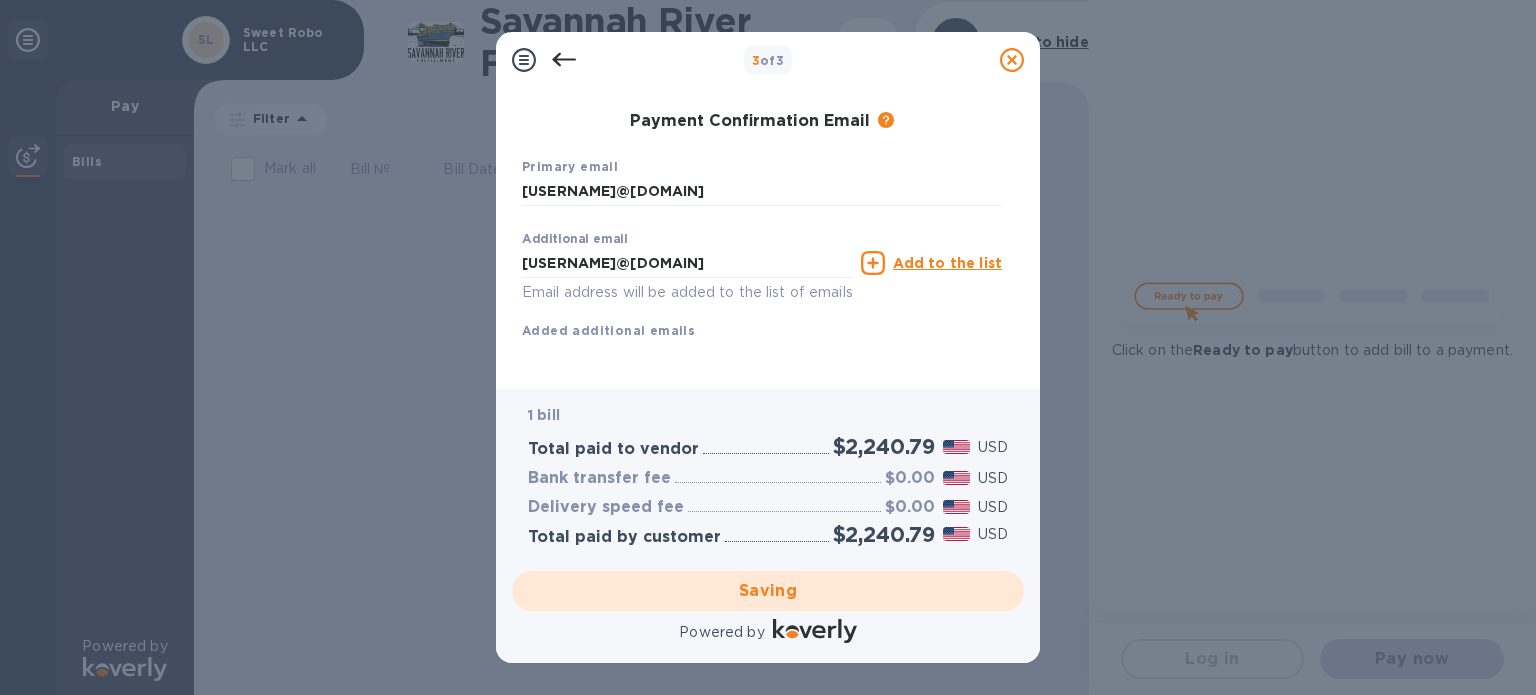 checkbox on "false" 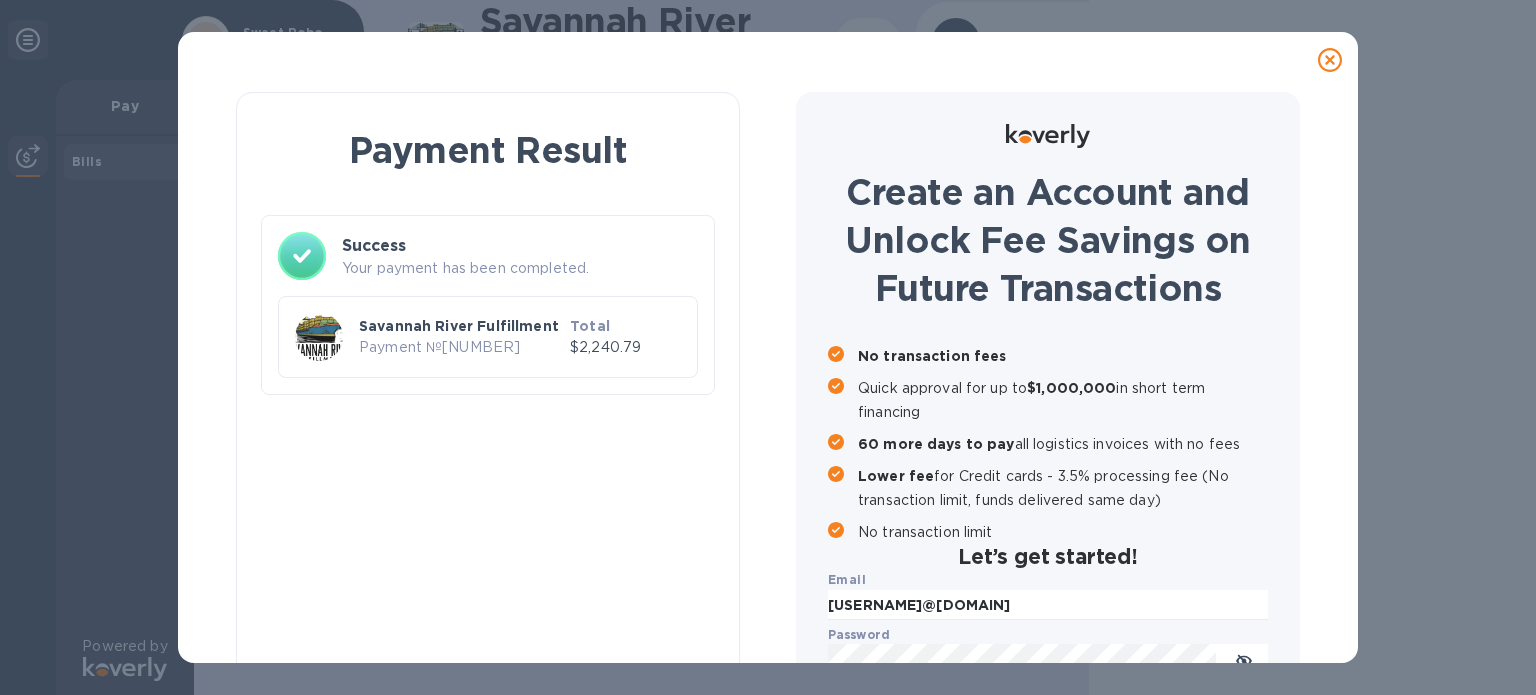 scroll, scrollTop: 224, scrollLeft: 0, axis: vertical 